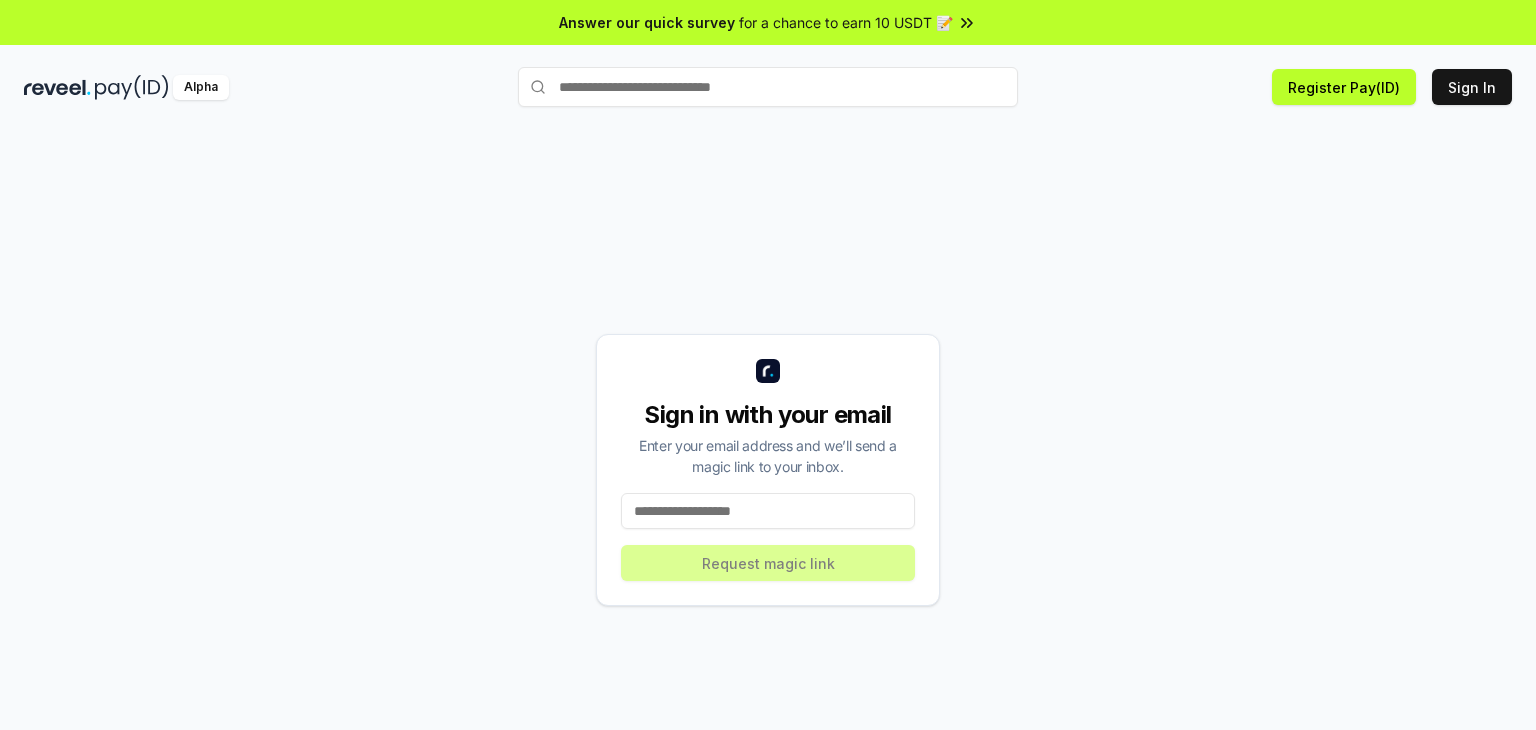 scroll, scrollTop: 0, scrollLeft: 0, axis: both 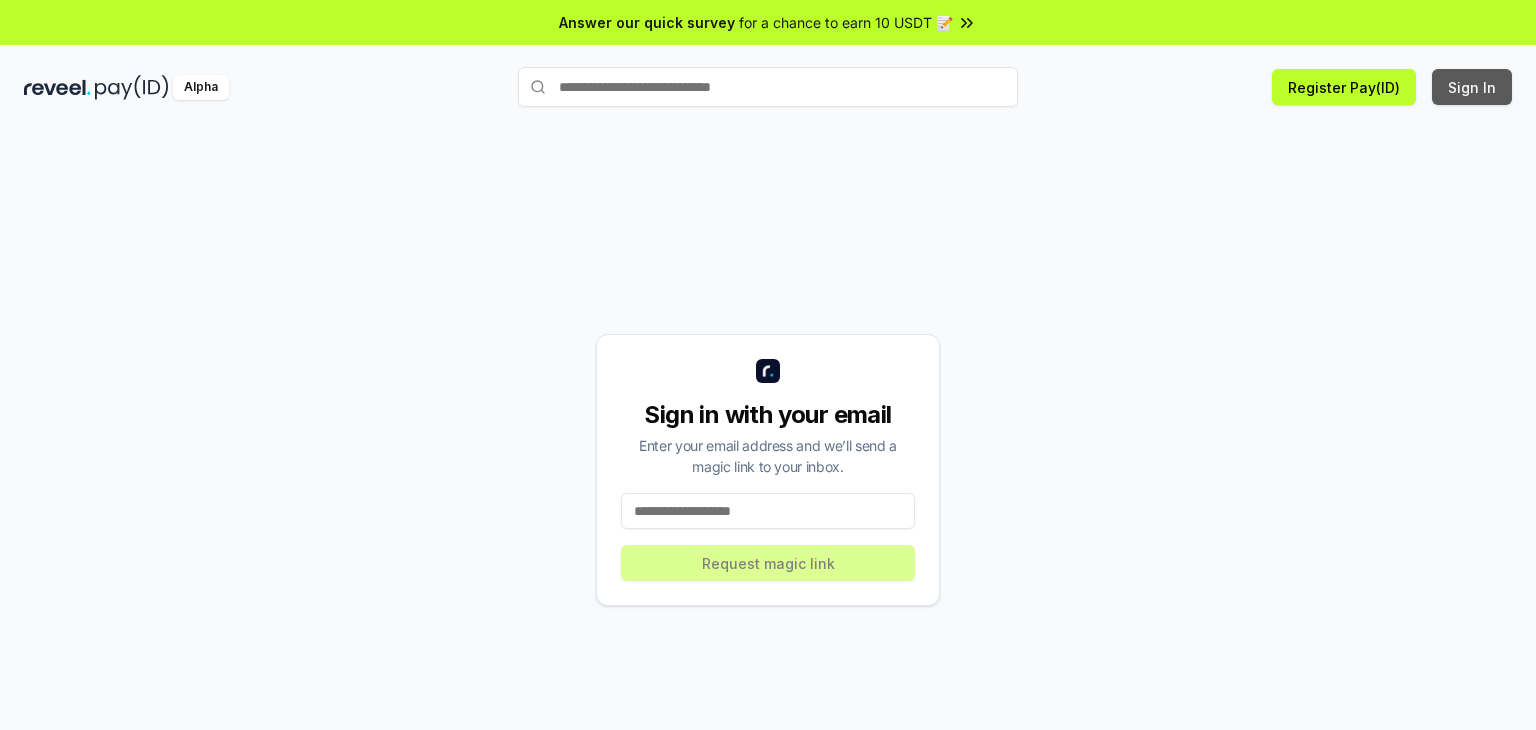 click on "Sign In" at bounding box center (1472, 87) 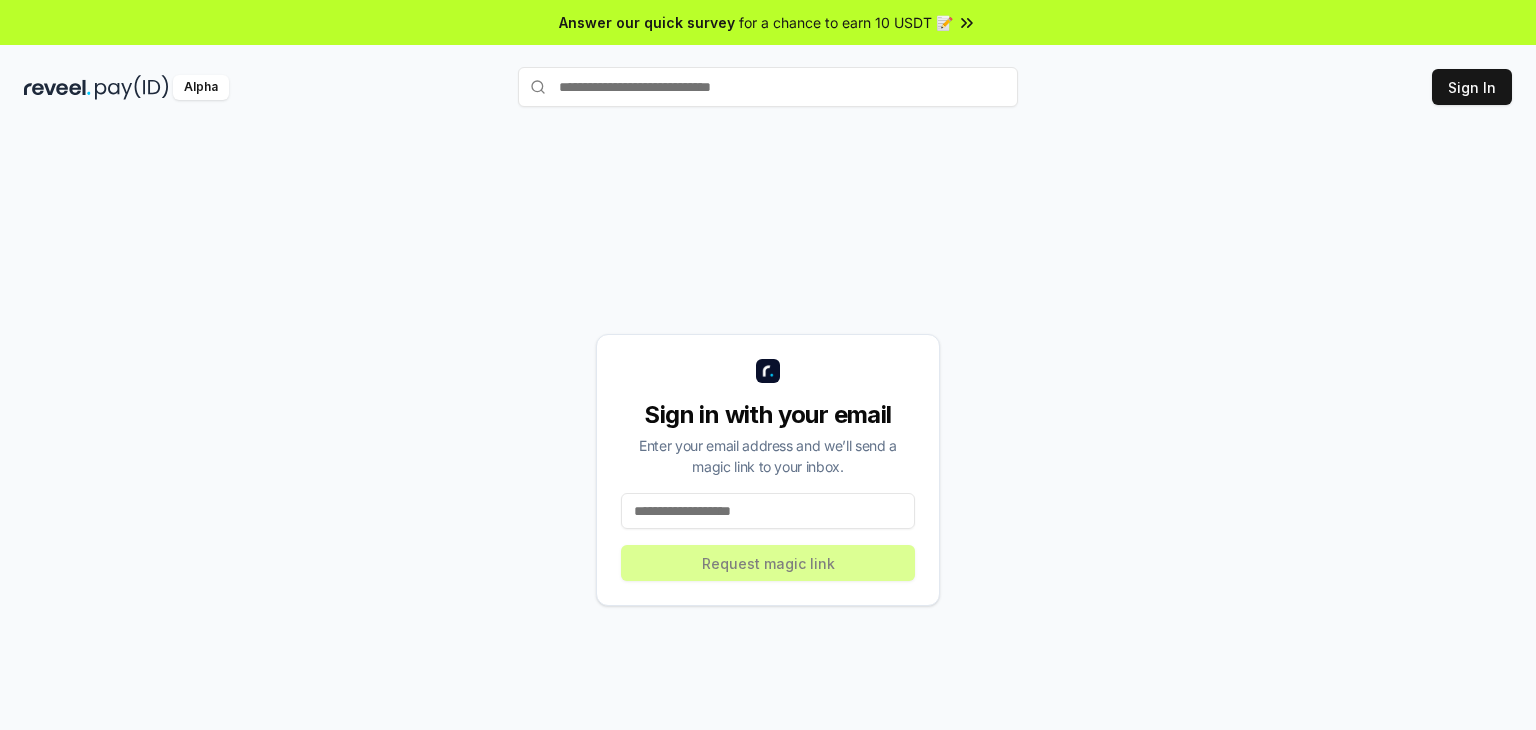 scroll, scrollTop: 0, scrollLeft: 0, axis: both 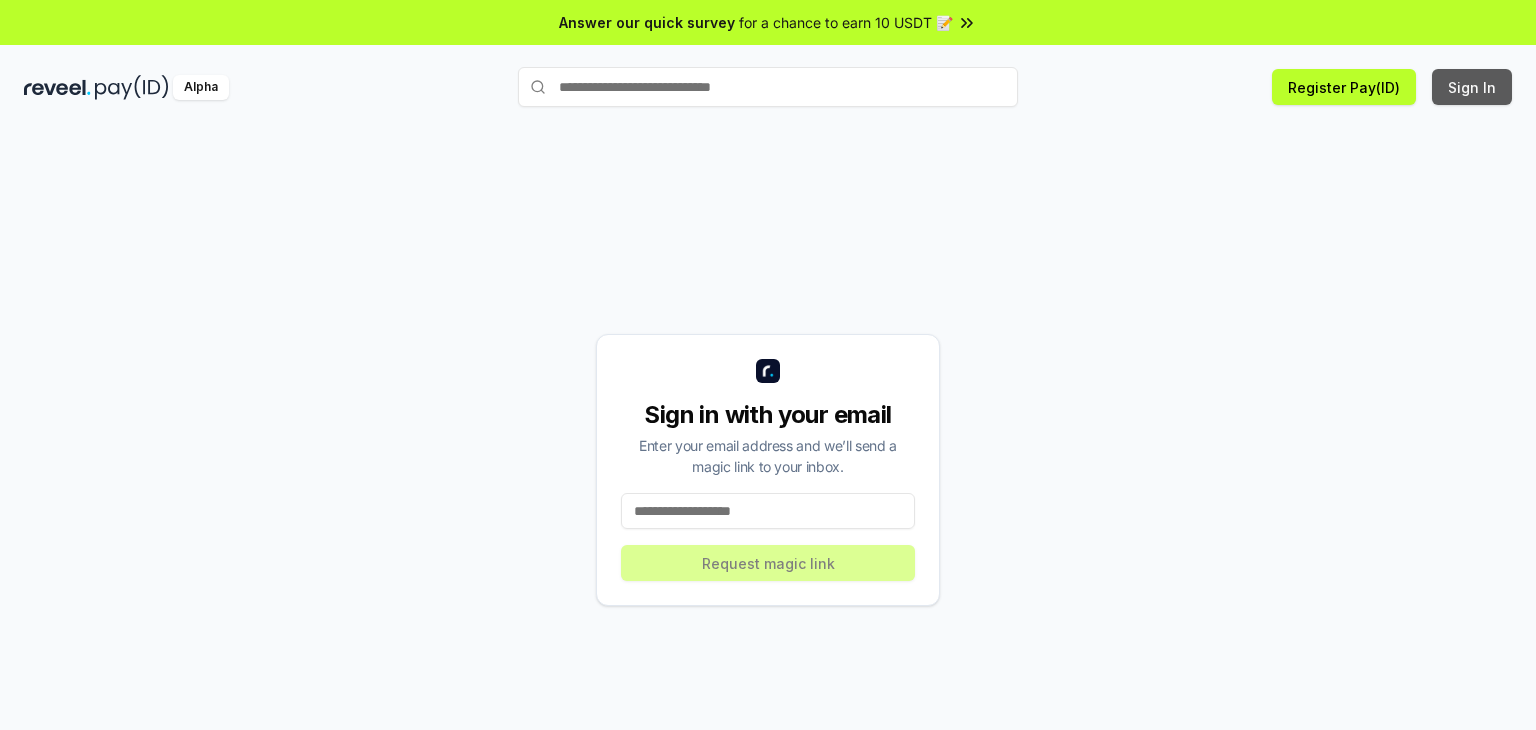 click on "Sign In" at bounding box center [1472, 87] 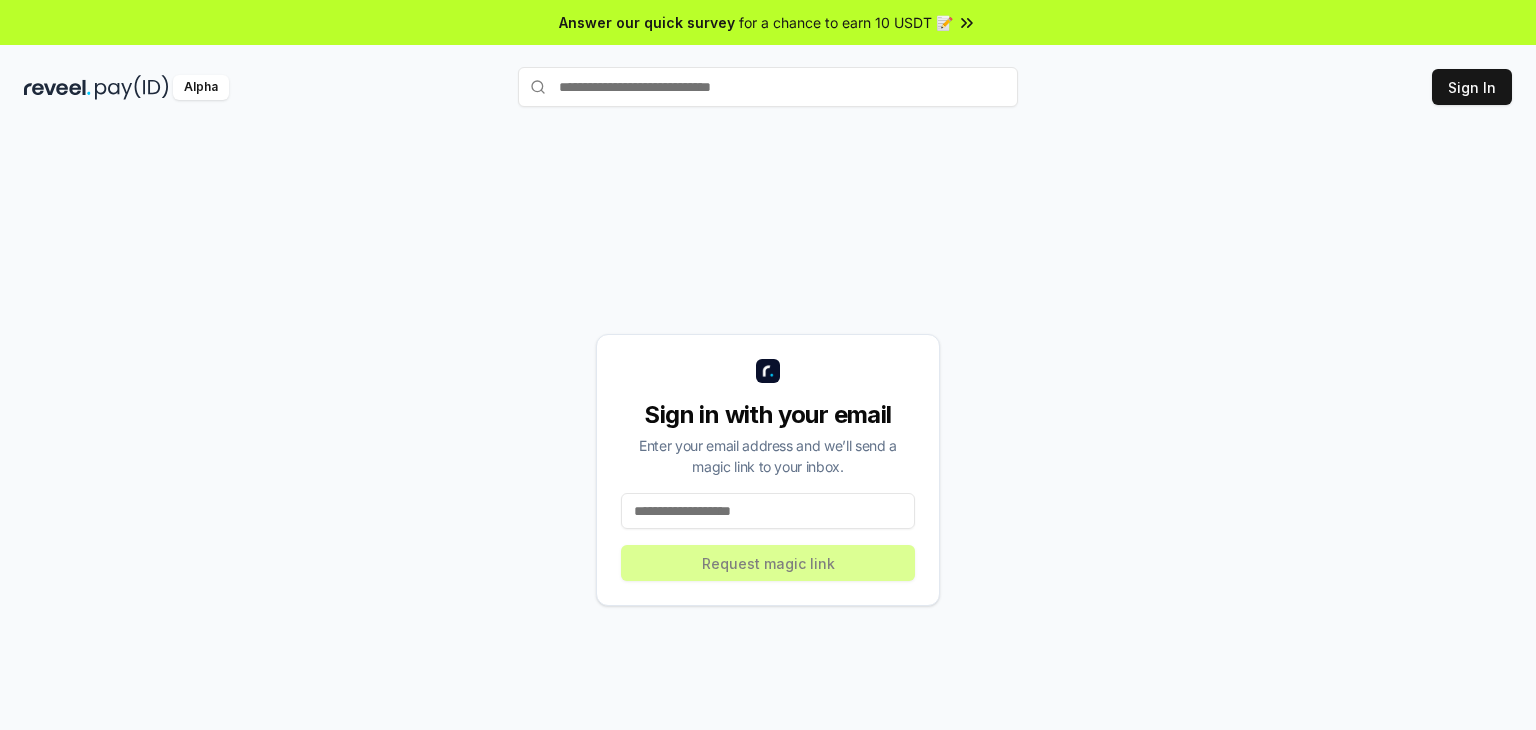 scroll, scrollTop: 0, scrollLeft: 0, axis: both 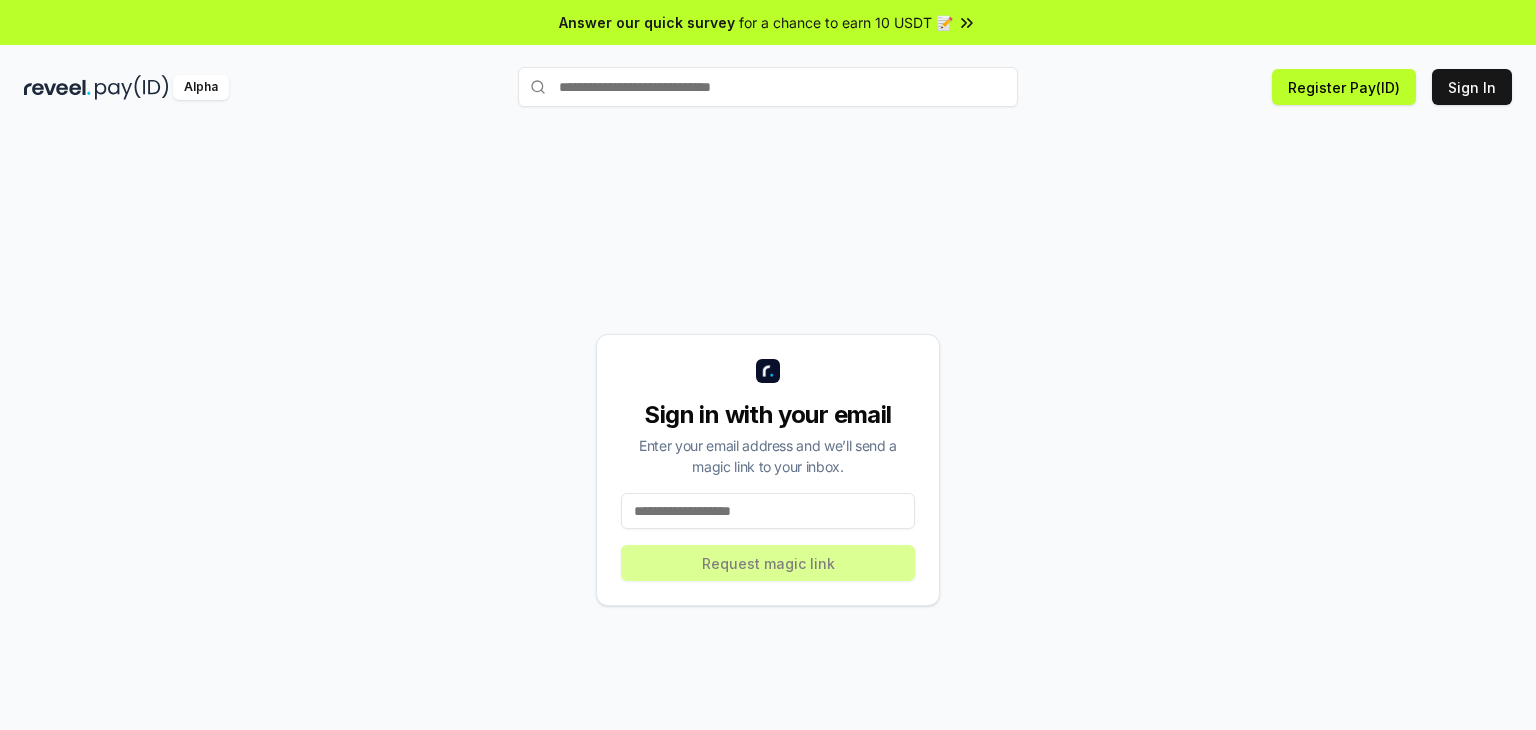 click at bounding box center (768, 511) 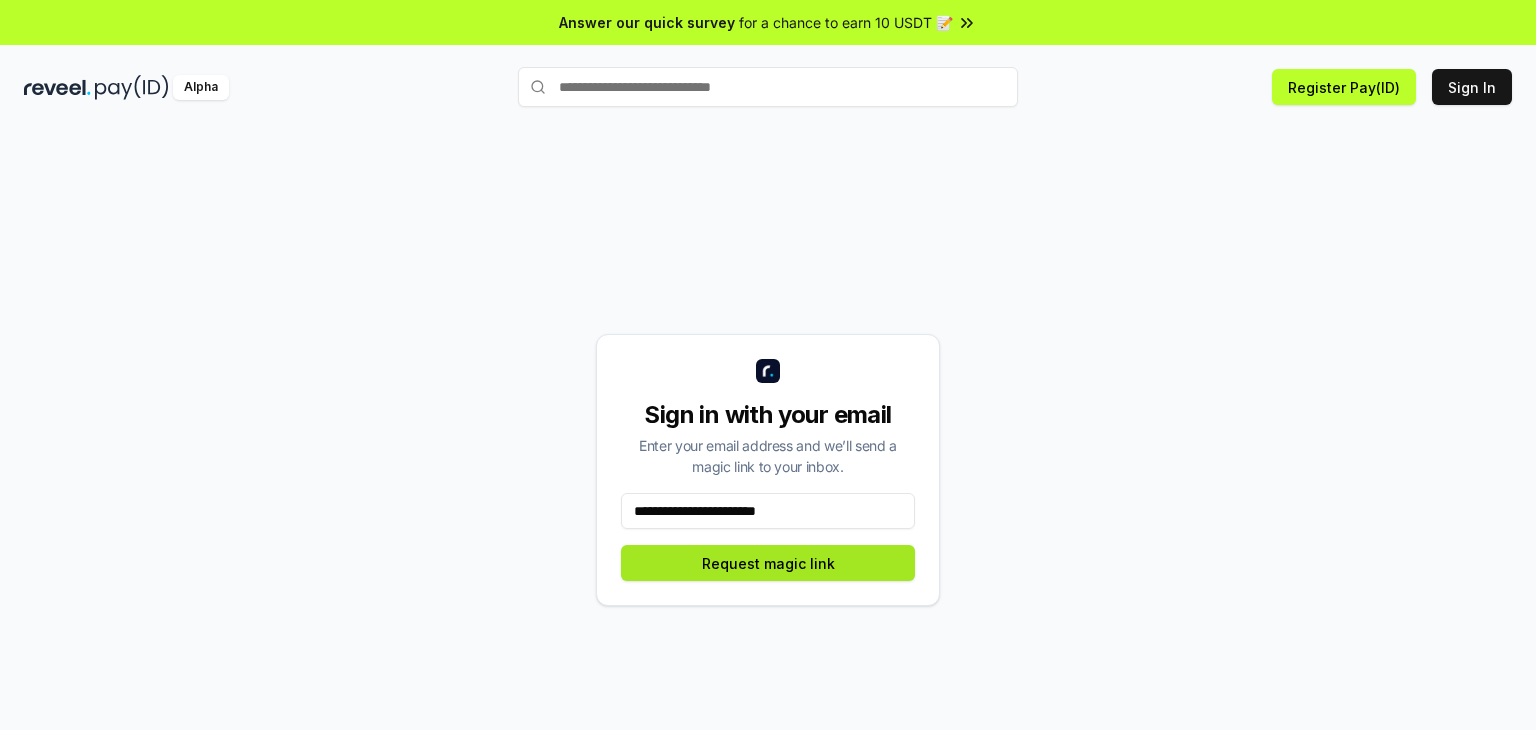 type on "**********" 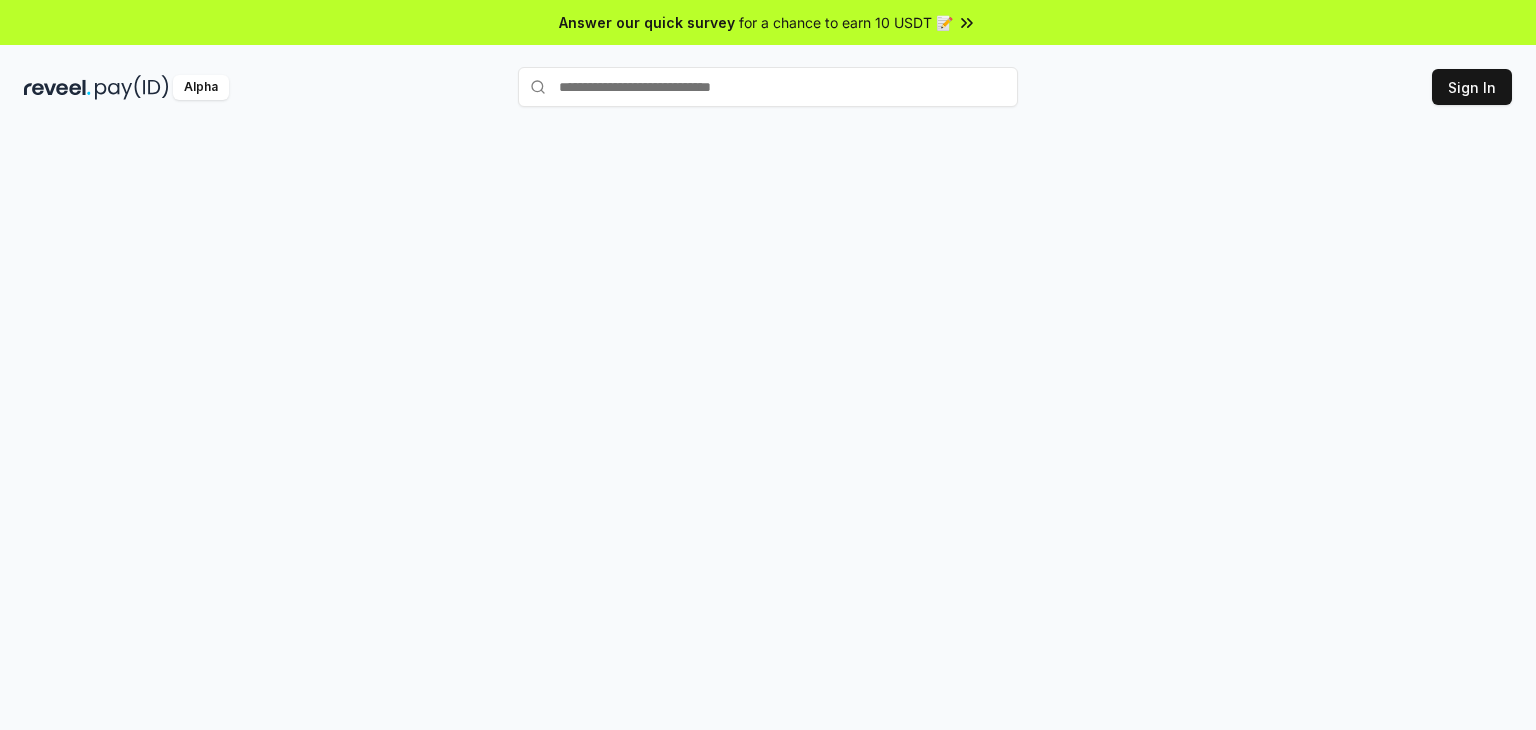 scroll, scrollTop: 0, scrollLeft: 0, axis: both 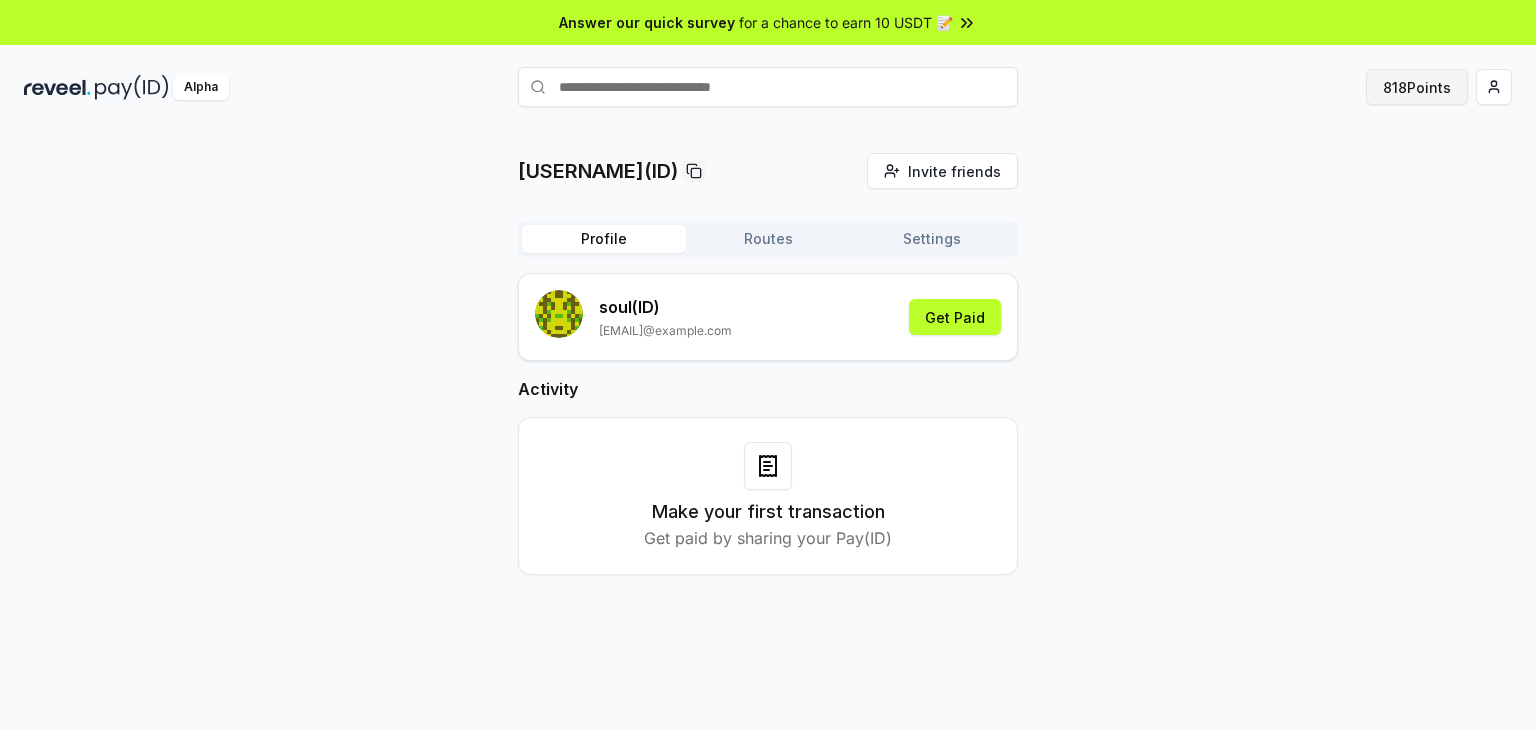 click on "818 Points" at bounding box center (1417, 87) 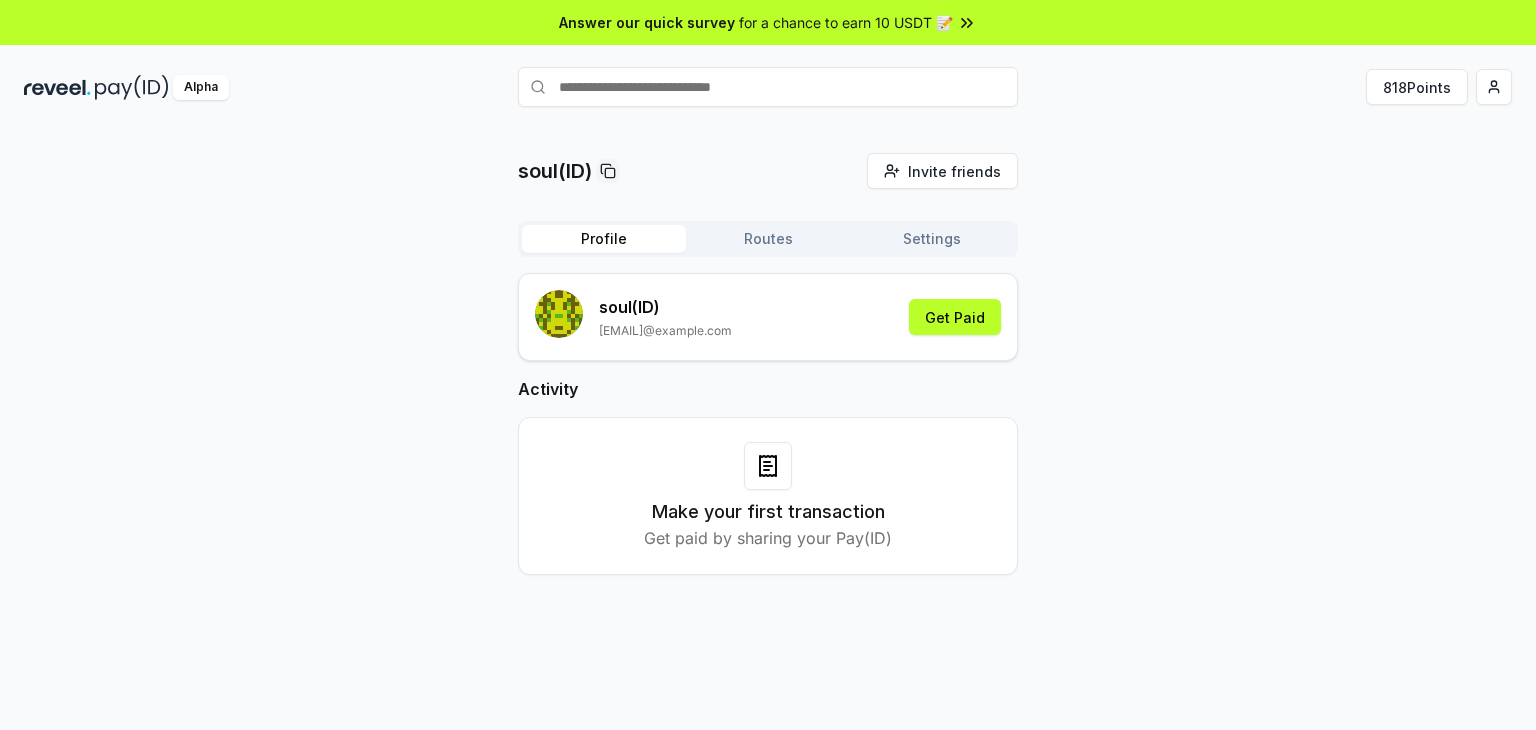 scroll, scrollTop: 0, scrollLeft: 0, axis: both 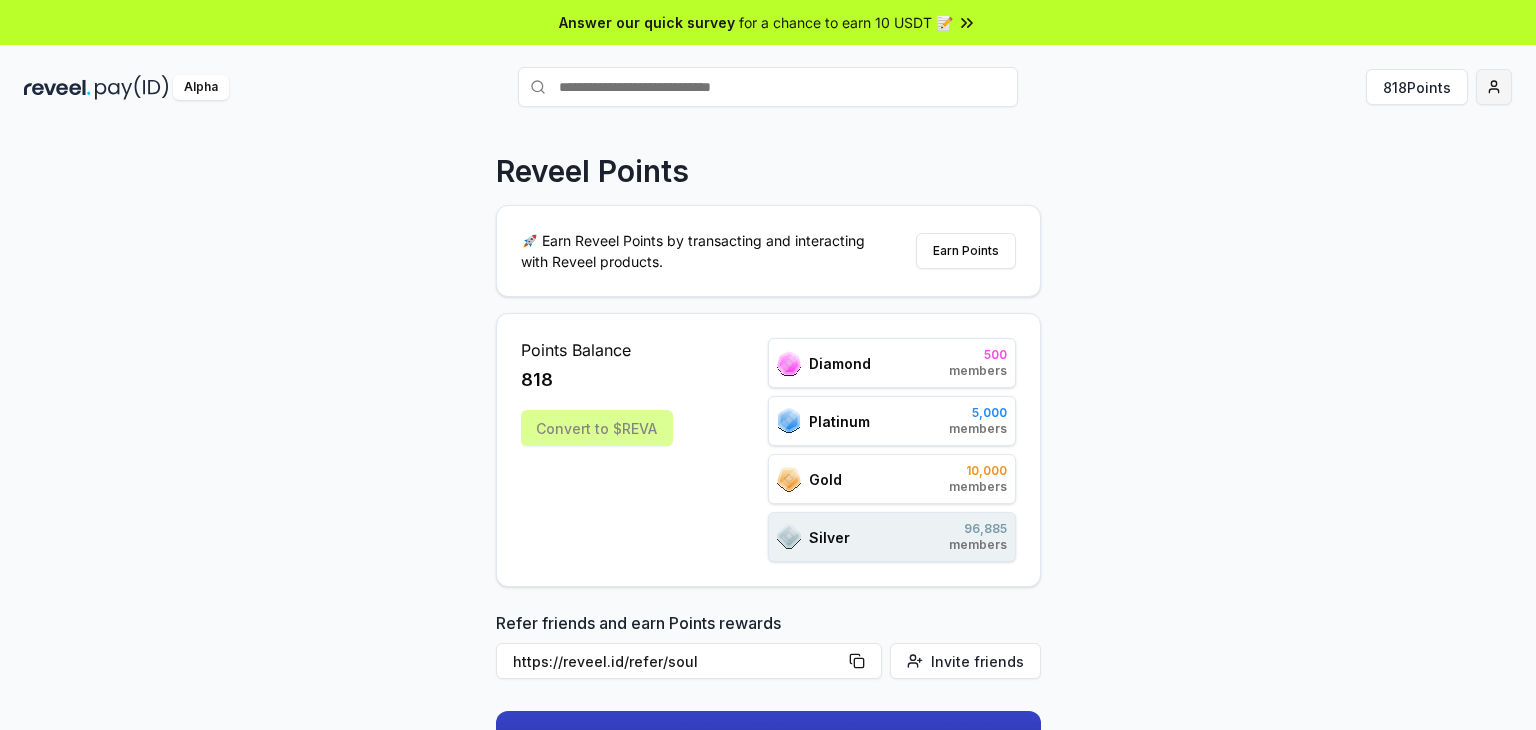click on "Answer our quick survey for a chance to earn 10 USDT 📝 Alpha [NUMBER] Points Reveel Points 🚀 Earn Reveel Points by transacting and interacting with Reveel products. Earn Points Points Balance [NUMBER] Convert to $REVA Diamond 500 members Platinum 5,000 members Gold 10,000 members Silver [NUMBER] members Refer friends and earn Points rewards https://reveel.id/refer/soul Invite friends Join the discussion on Discord Join Discord 31.2K community members Leaderboard Diamond Platinum Gold Silver Rank Pay(ID) Points # 77754 [USERNAME] 5 # 15501 [USERNAME] 5 # 15502 [USERNAME] 5 # 15503 [USERNAME] 5 # 15504 [USERNAME] 5 # 15505 [USERNAME] 5 # 15506 [USERNAME] 5 # 15507 [USERNAME] 5 # 15508 [USERNAME] 5 # 15509 [USERNAME] 5 # 15510 [USERNAME] 5 Previous 1 2 3 4 5 More pages [NUMBER] Next" at bounding box center [768, 365] 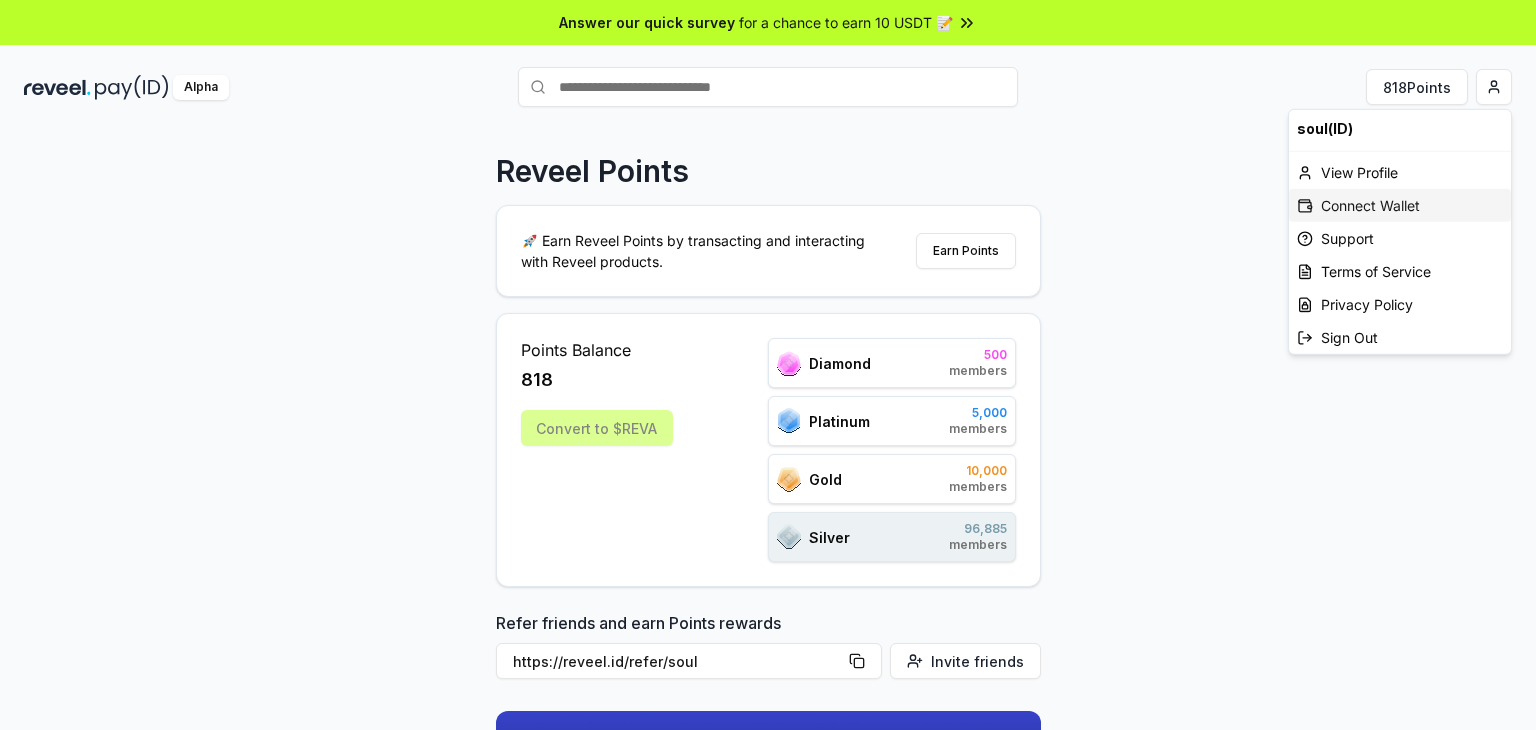click on "Connect Wallet" at bounding box center (1400, 205) 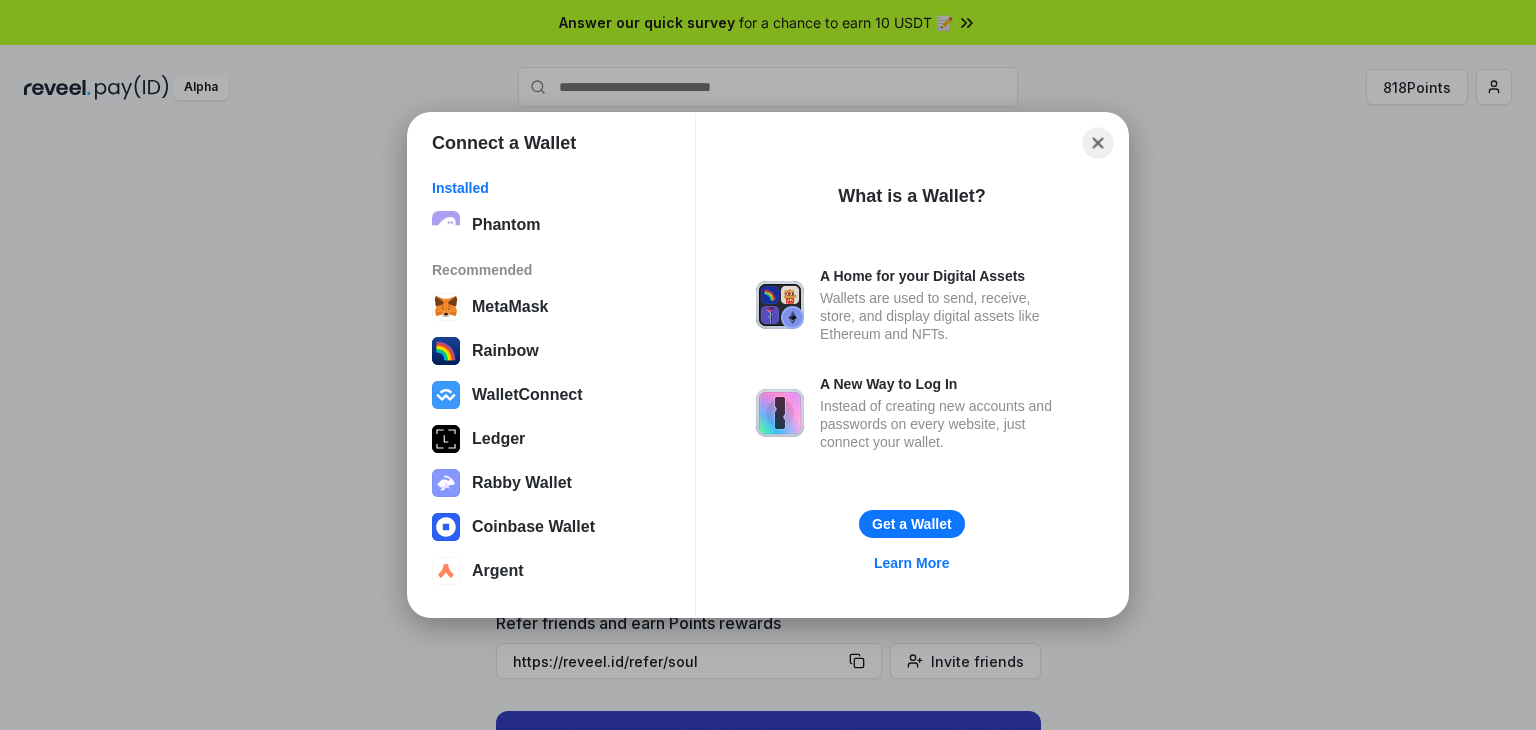click on "Close" at bounding box center (1098, 143) 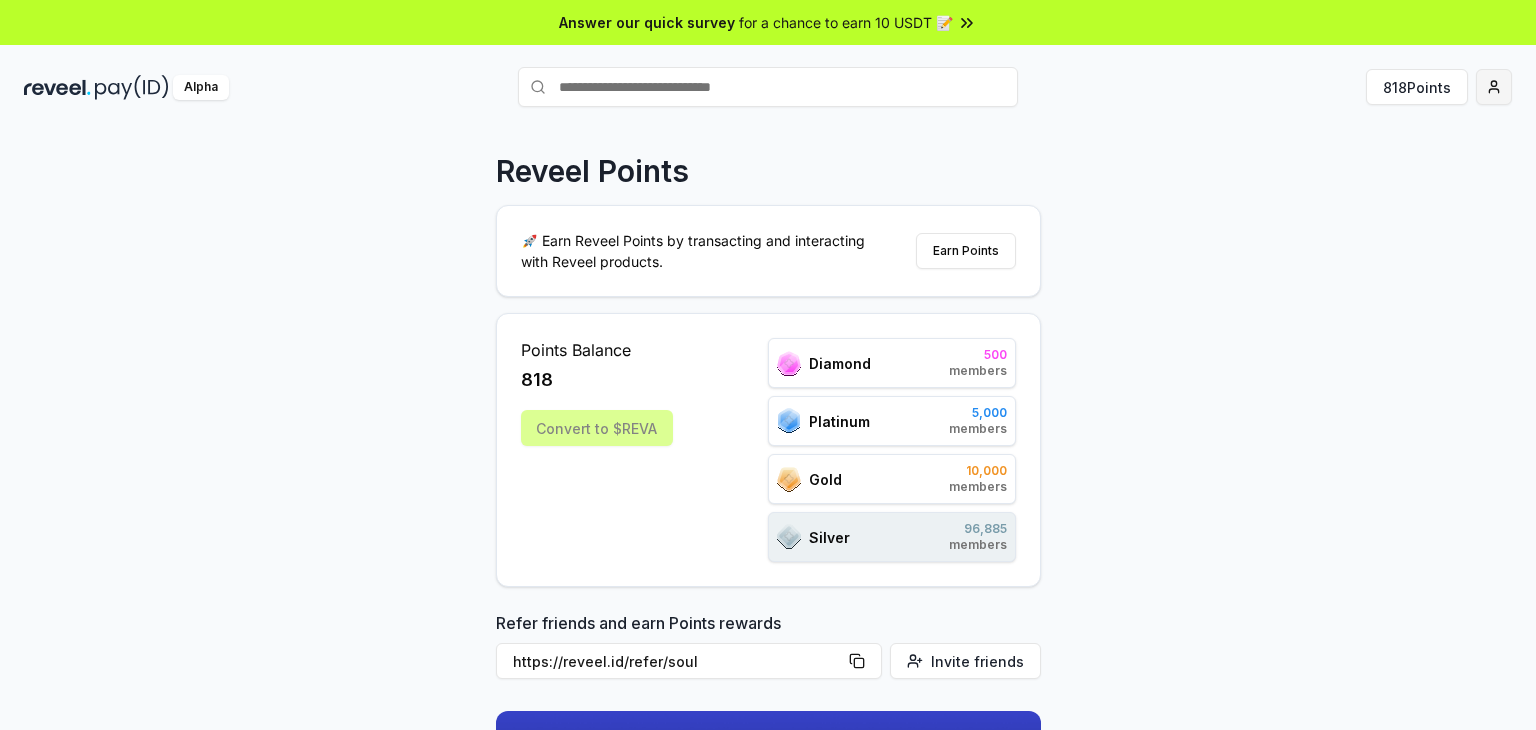 click on "Answer our quick survey for a chance to earn 10 USDT 📝 Alpha   [NUMBER]  Points Reveel Points  🚀 Earn Reveel Points by transacting and interacting with Reveel products. Earn Points Points Balance  [NUMBER] Convert to $REVA Diamond 500 members Platinum 5,000 members Gold 10,000 members Silver [NUMBER] members Refer friends and earn Points rewards https://reveel.id/refer/[USERNAME] Invite friends Join the discussion on Discord Join Discord     31.2K community members Leaderboard Diamond Platinum Gold Silver Rank Pay(ID) Points # [NUMBER] [USERNAME] 5 # [NUMBER] [USERNAME] 5 # [NUMBER] [USERNAME] 5 # [NUMBER] [USERNAME] 5 # [NUMBER] [USERNAME] 5 # [NUMBER] [USERNAME] 5 # [NUMBER] [USERNAME] 5 # [NUMBER] [USERNAME] 5 # [NUMBER] [USERNAME] 5 # [NUMBER] [USERNAME] 5 # [NUMBER] [USERNAME] 5 Previous 1 2 3 4 5 More pages [NUMBER] Next" at bounding box center (768, 365) 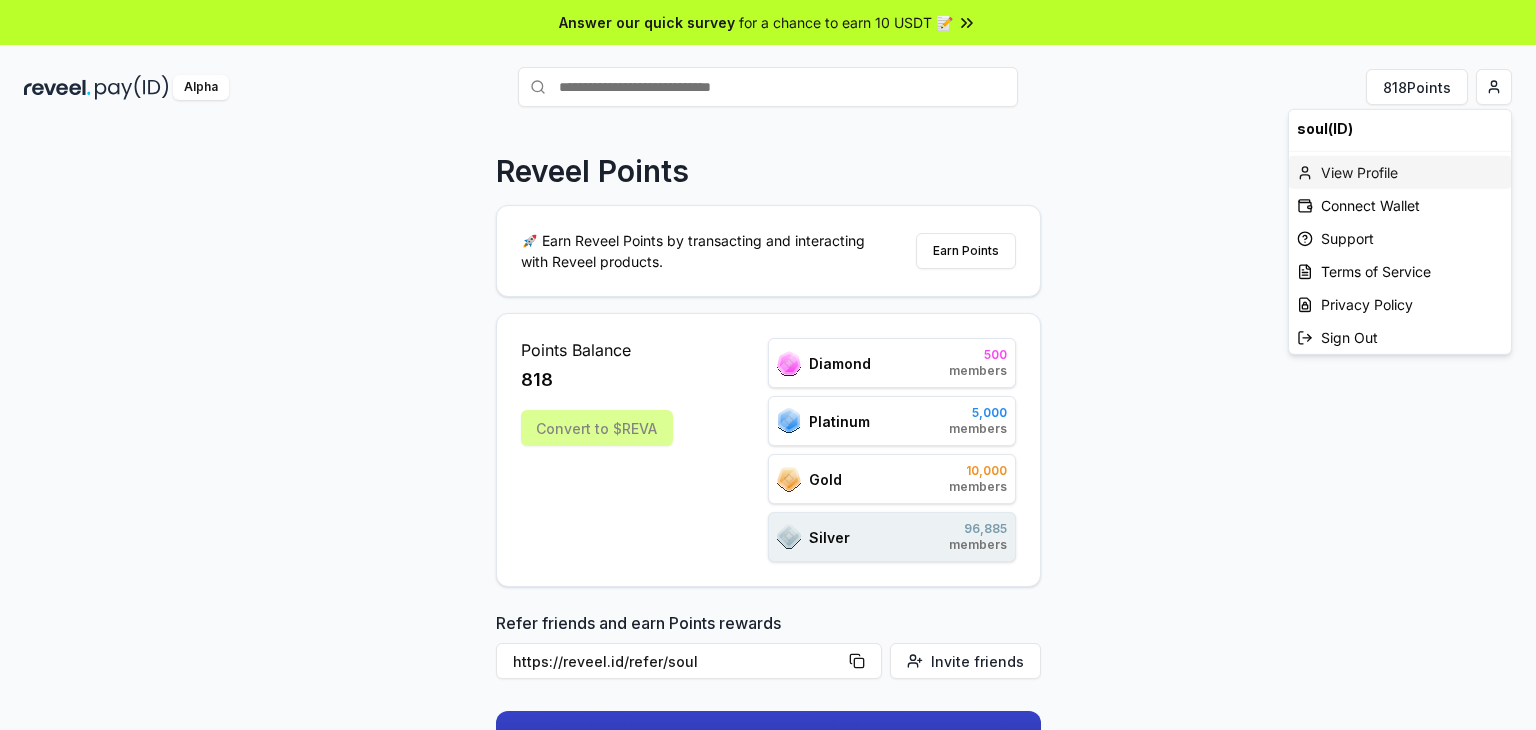 click on "View Profile" at bounding box center [1400, 172] 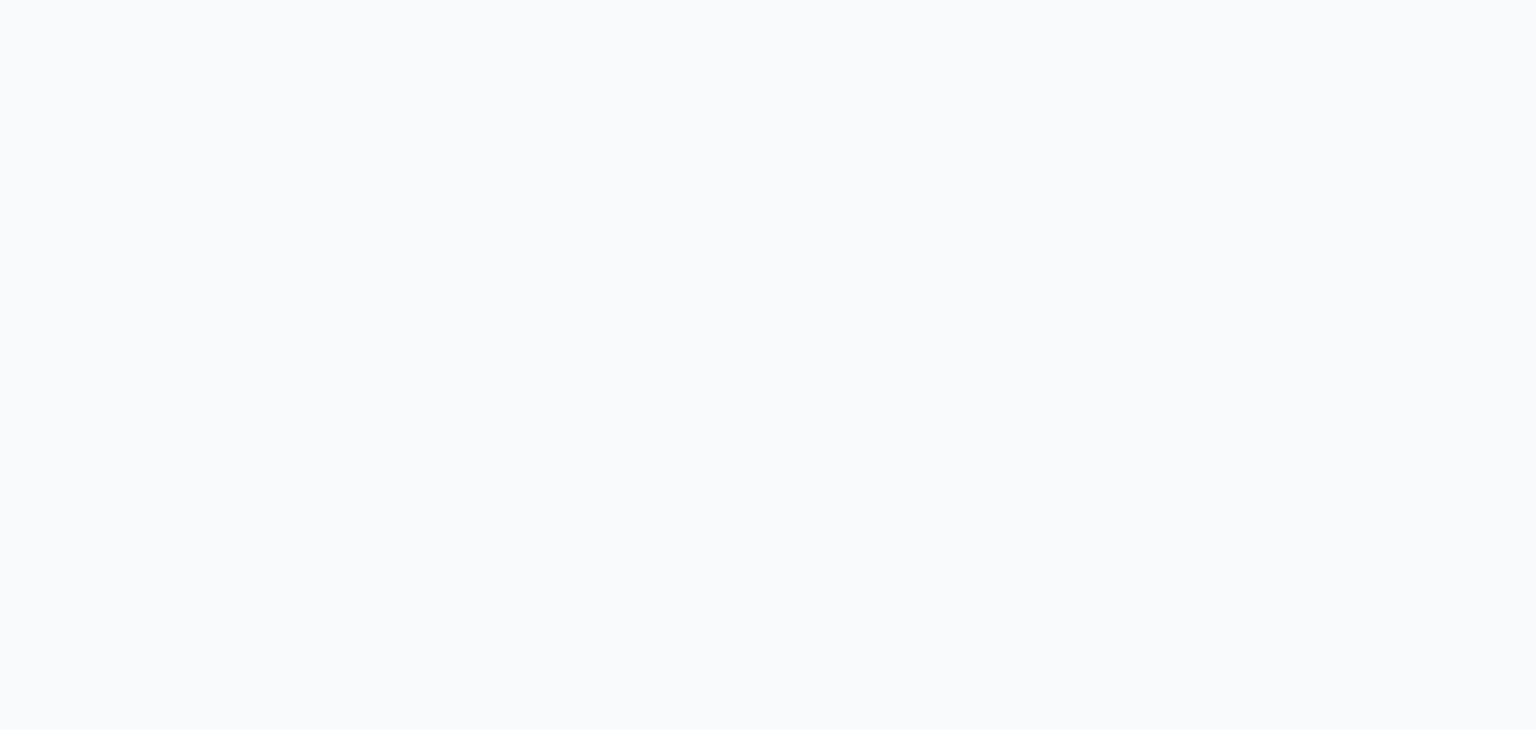 scroll, scrollTop: 0, scrollLeft: 0, axis: both 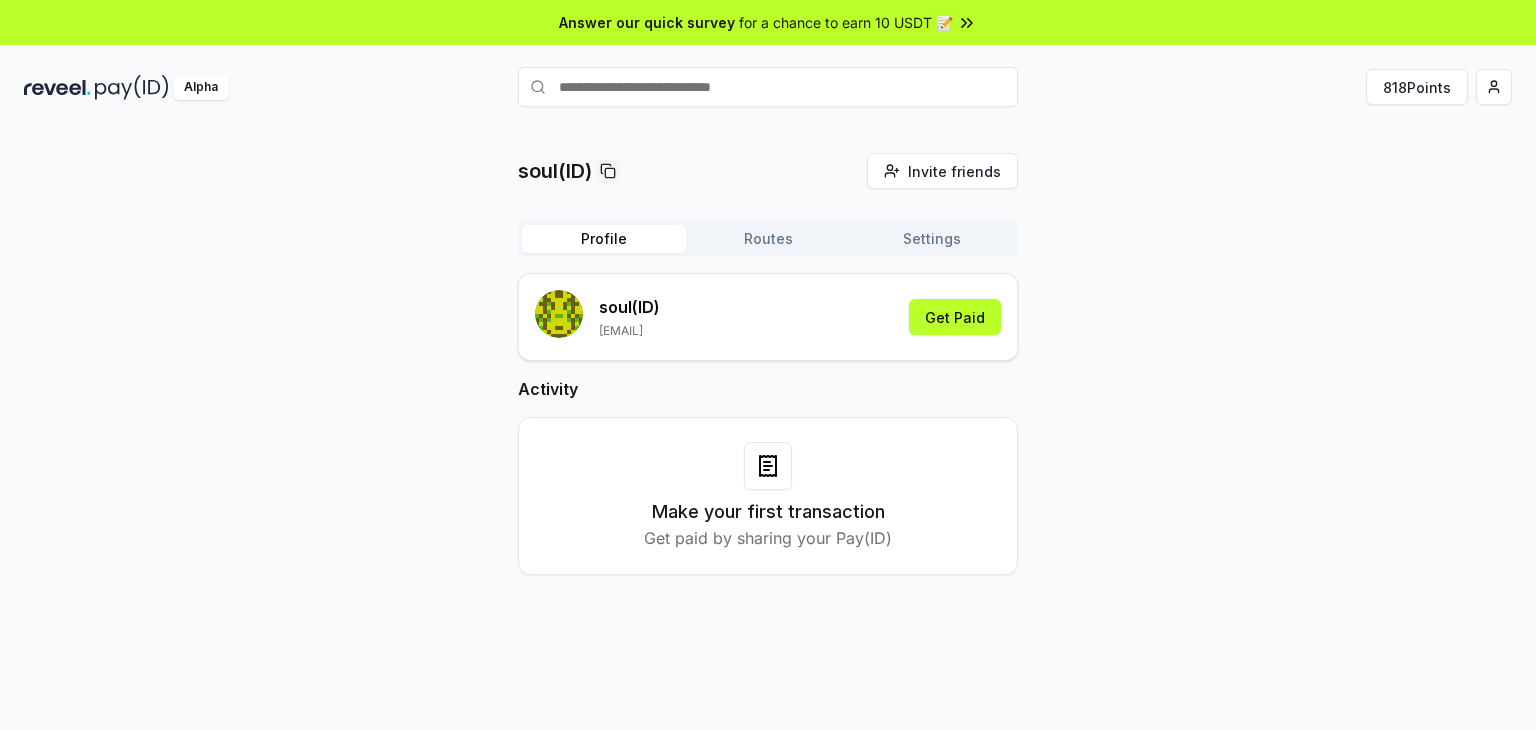 click on "Routes" at bounding box center [768, 239] 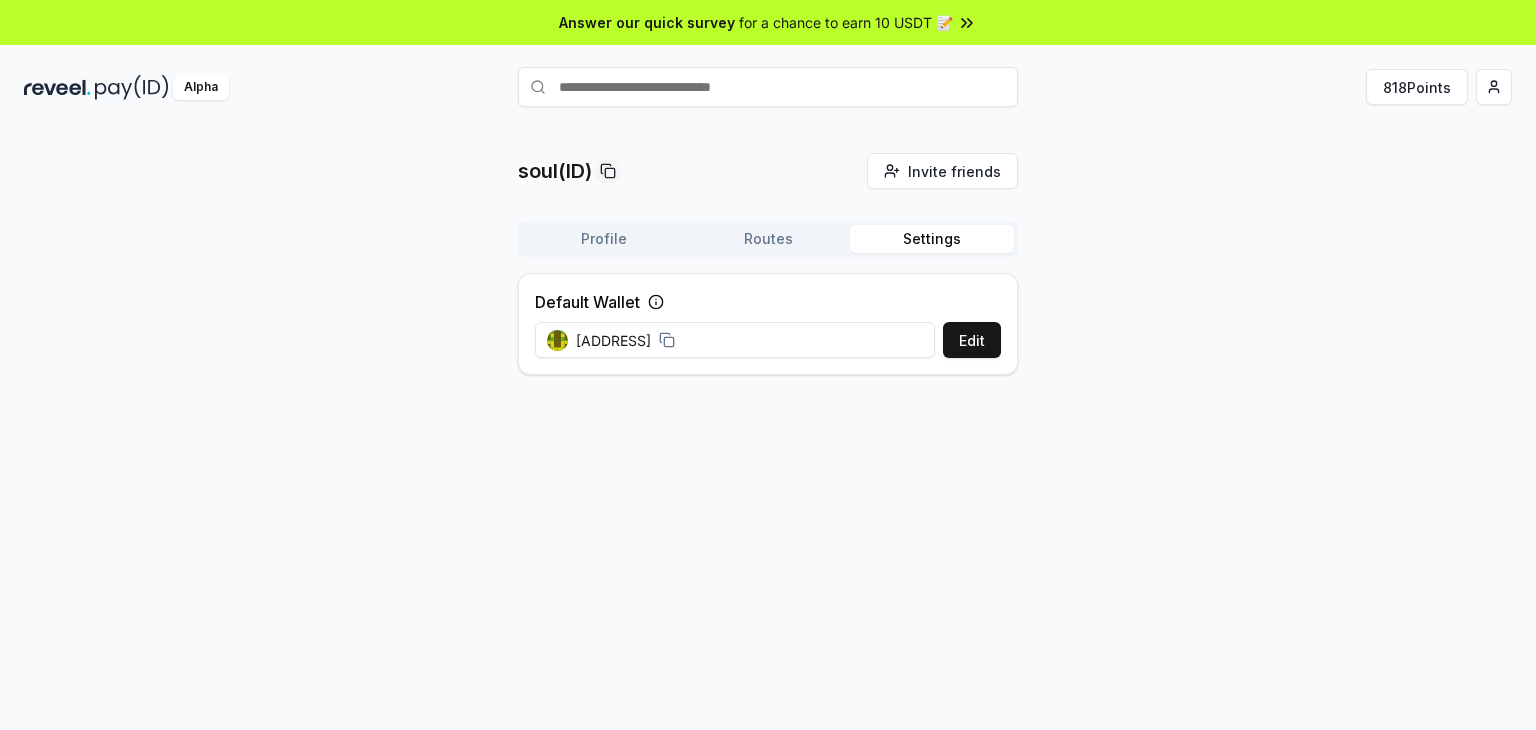 click on "Settings" at bounding box center [932, 239] 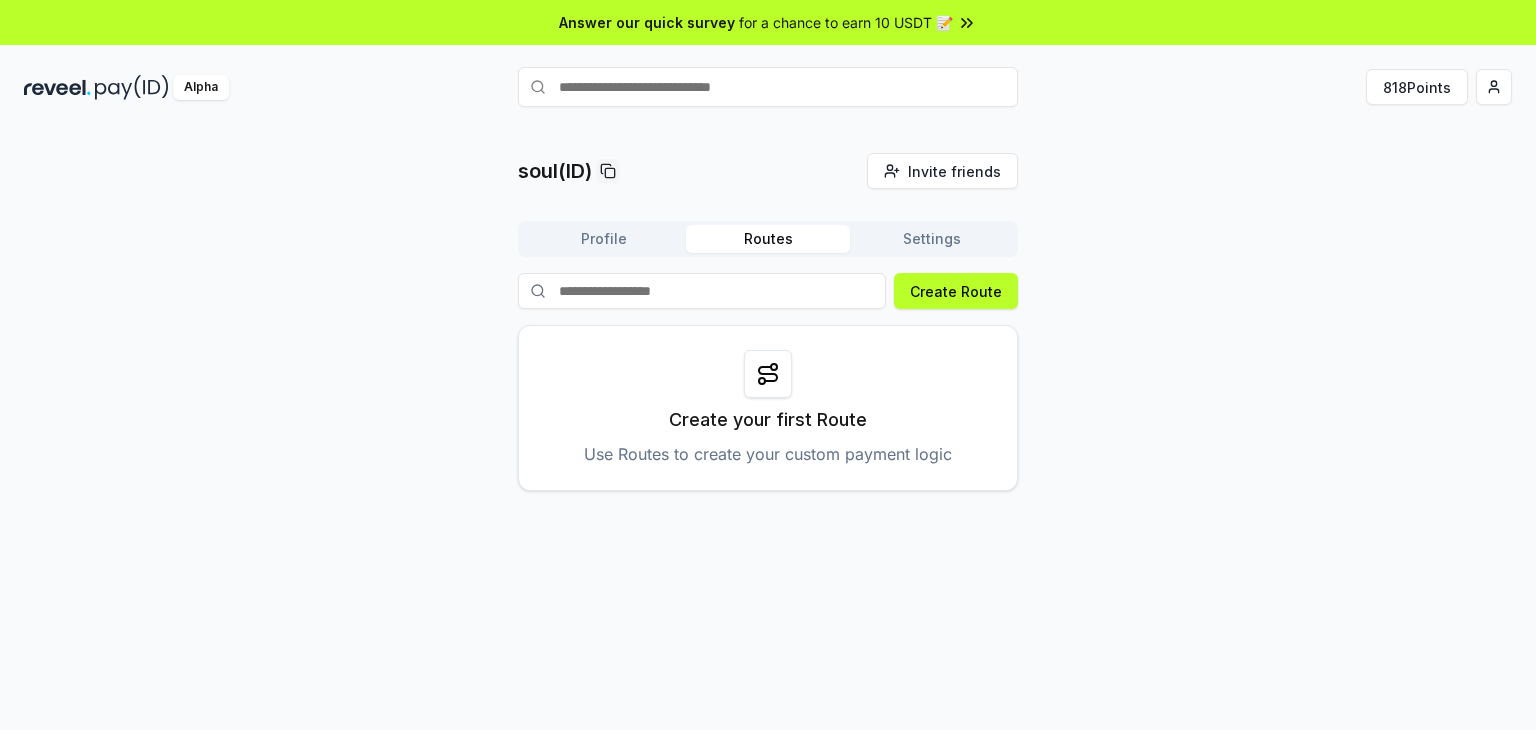 click on "Routes" at bounding box center (768, 239) 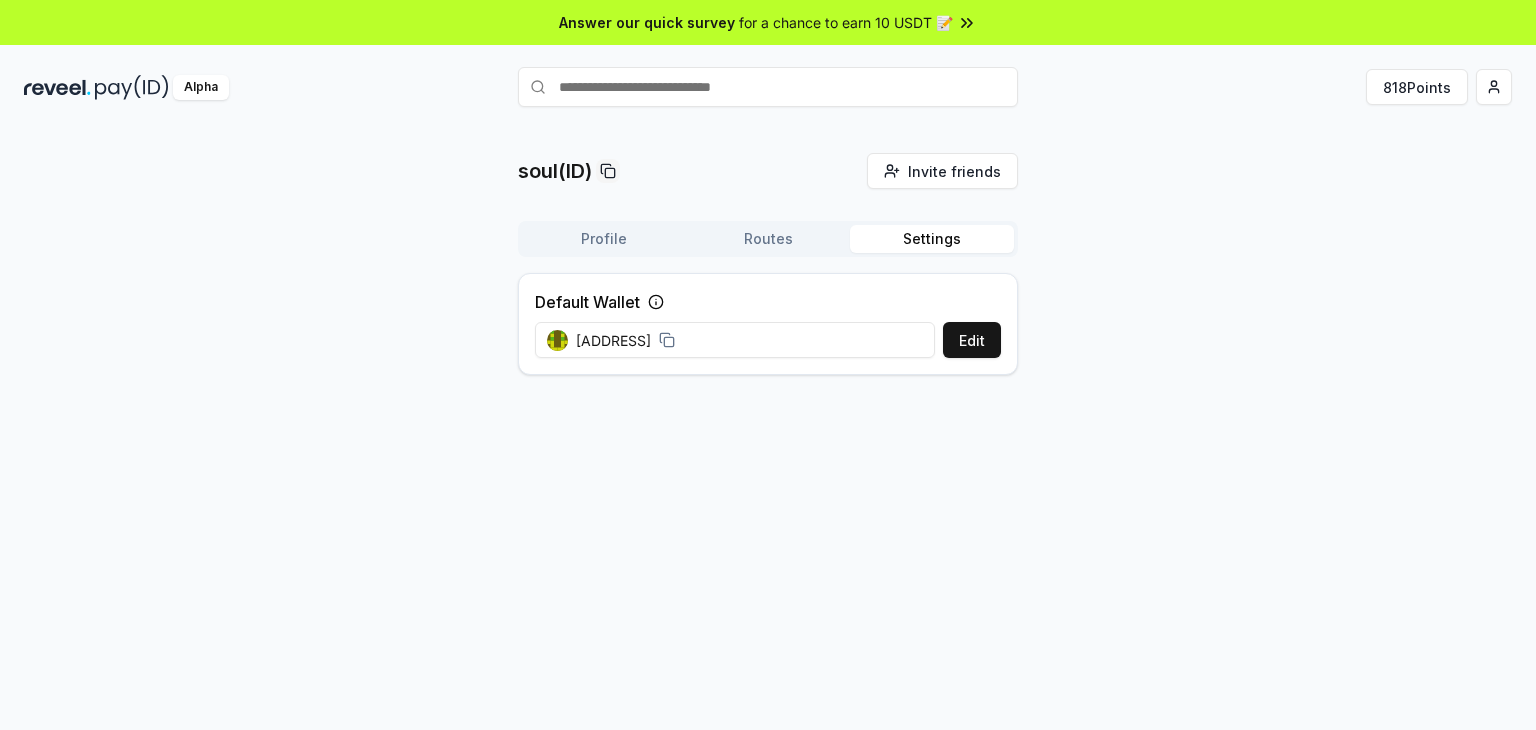 click on "Settings" at bounding box center (932, 239) 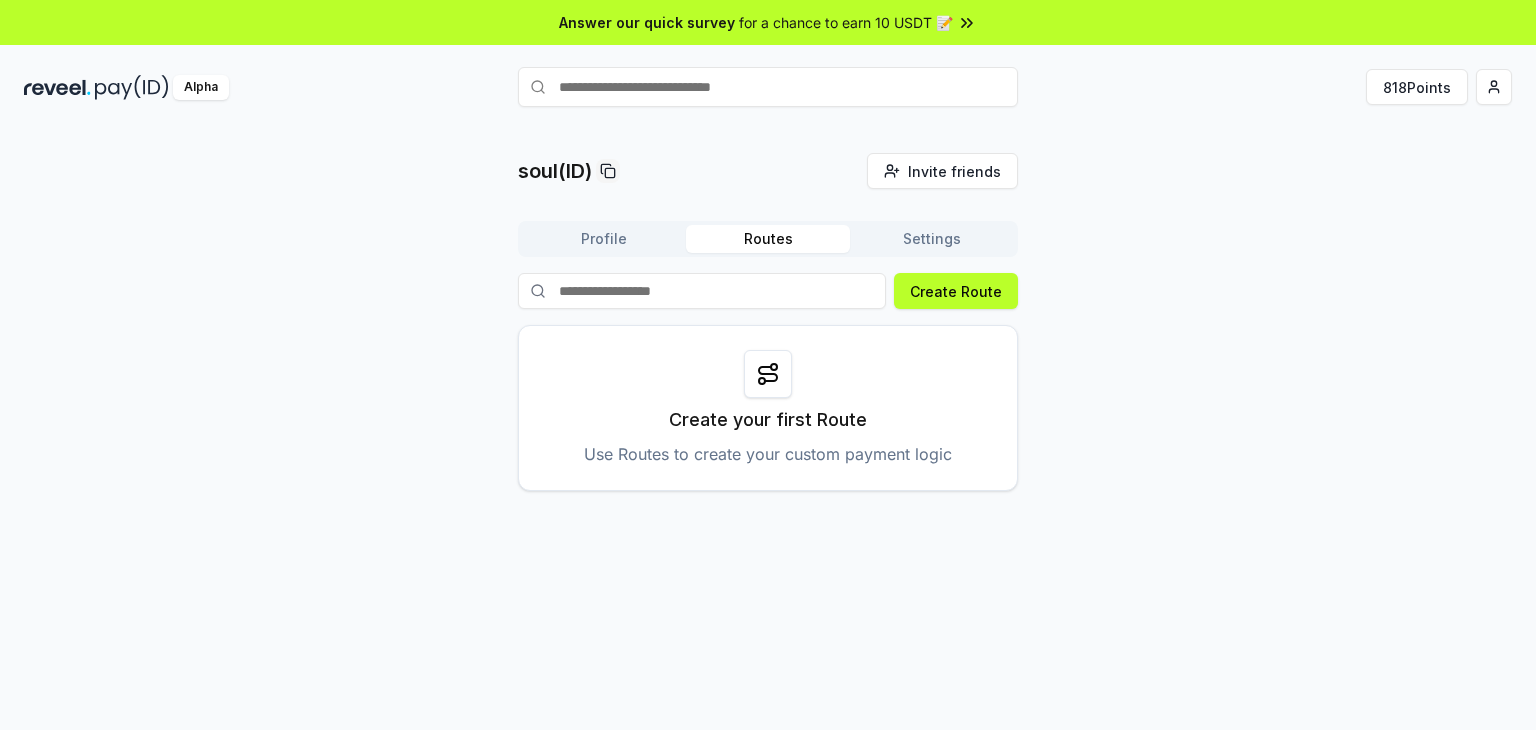 click on "soul(ID) Invite friends Invite Profile Routes Settings Create Route Create your first Route Use Routes to create your custom payment logic" at bounding box center (768, 322) 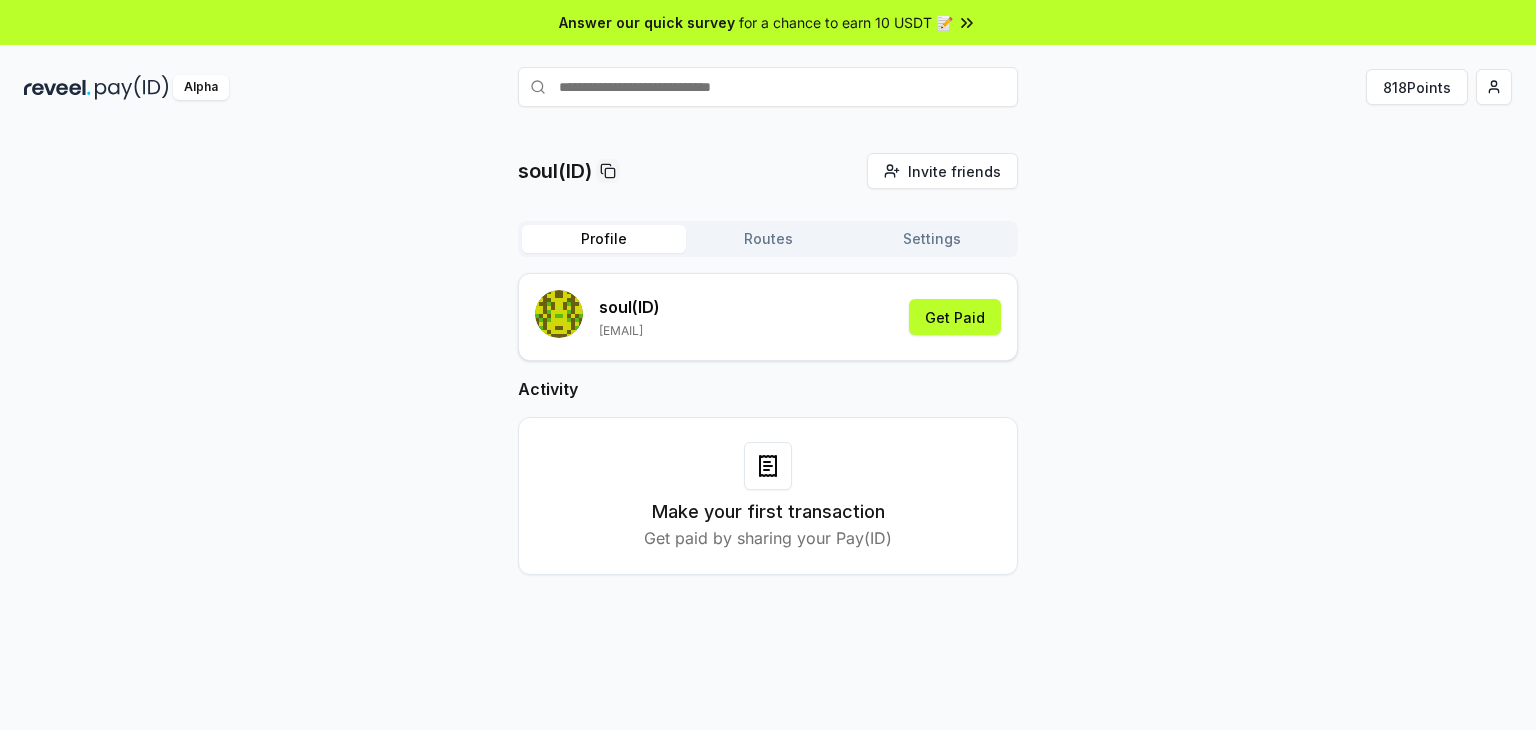 click on "Profile" at bounding box center [604, 239] 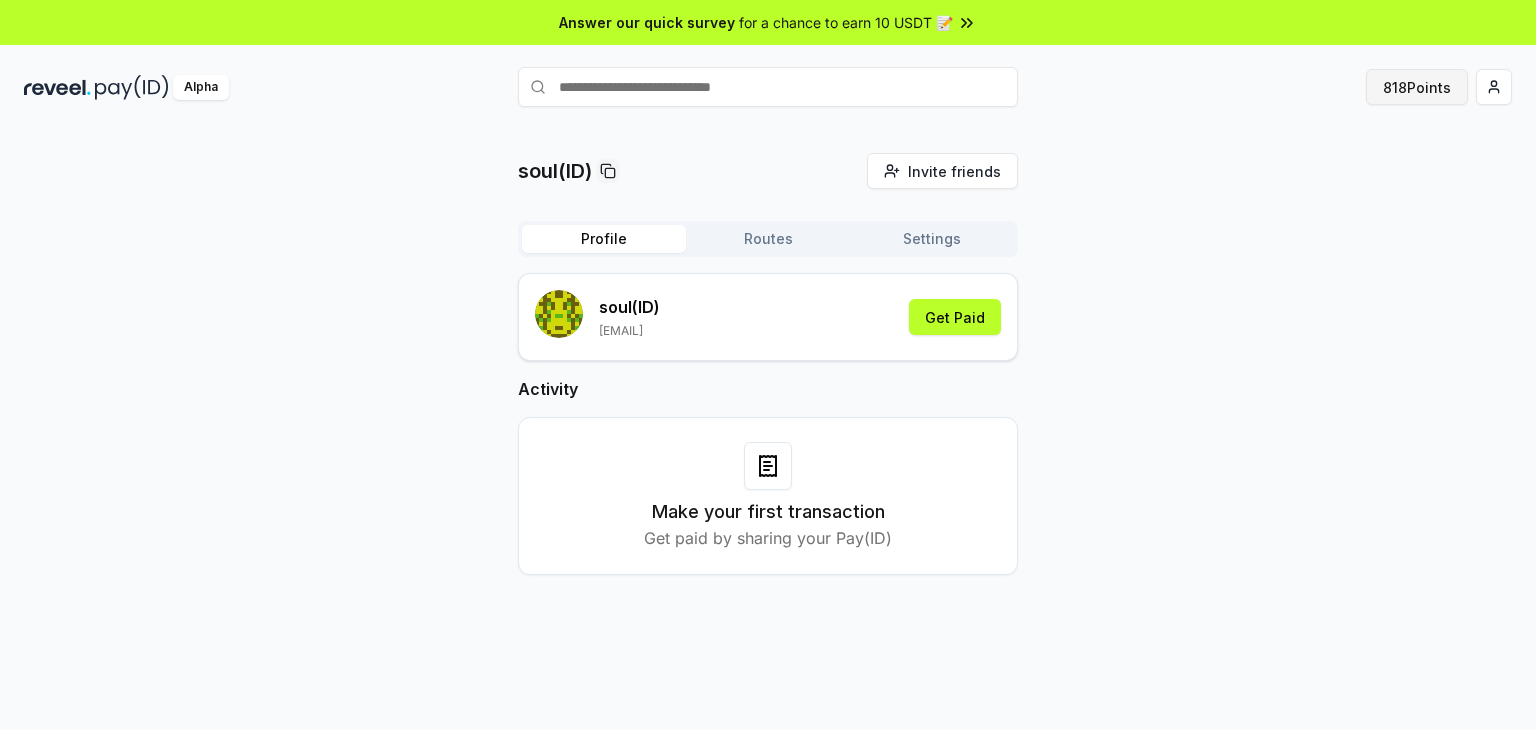 click on "818  Points" at bounding box center [1417, 87] 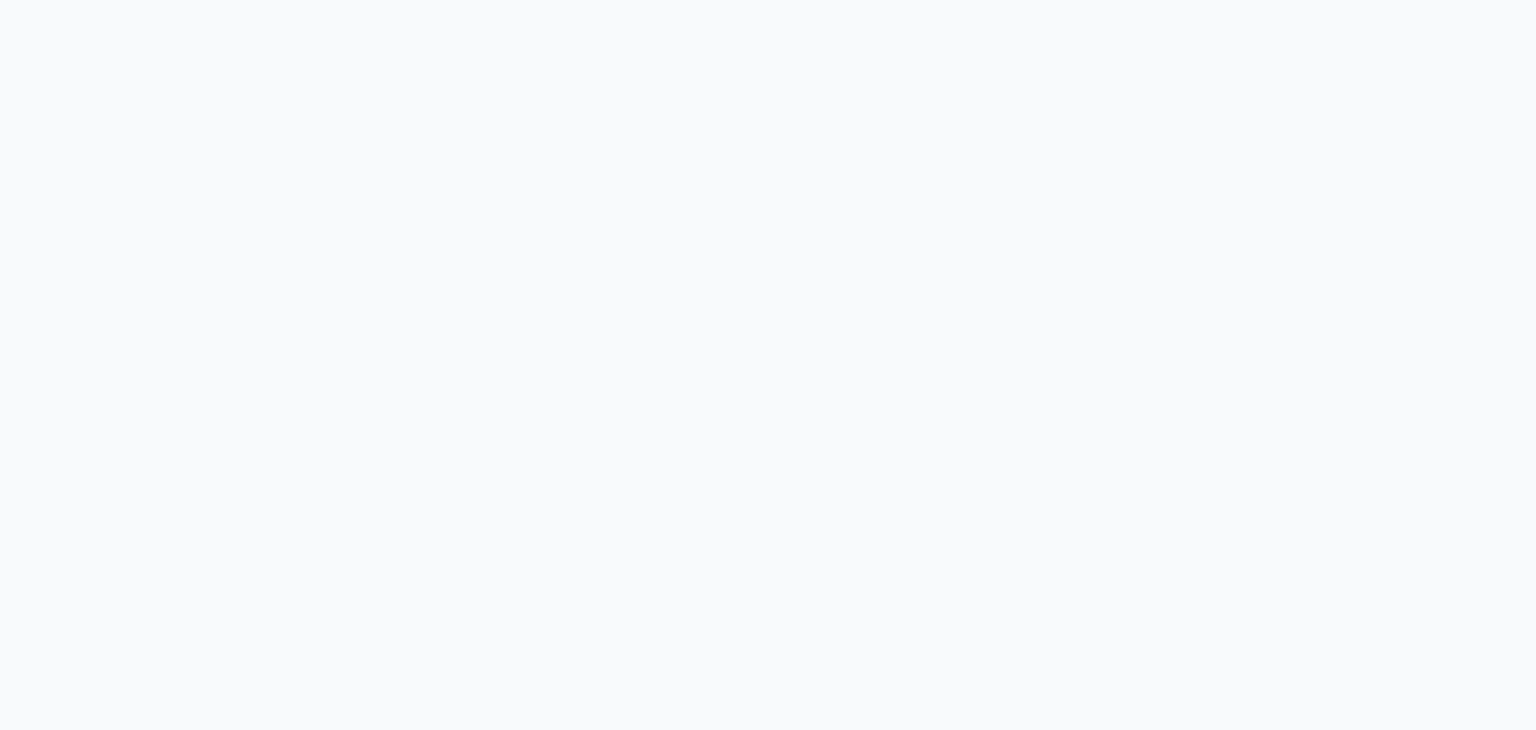 scroll, scrollTop: 0, scrollLeft: 0, axis: both 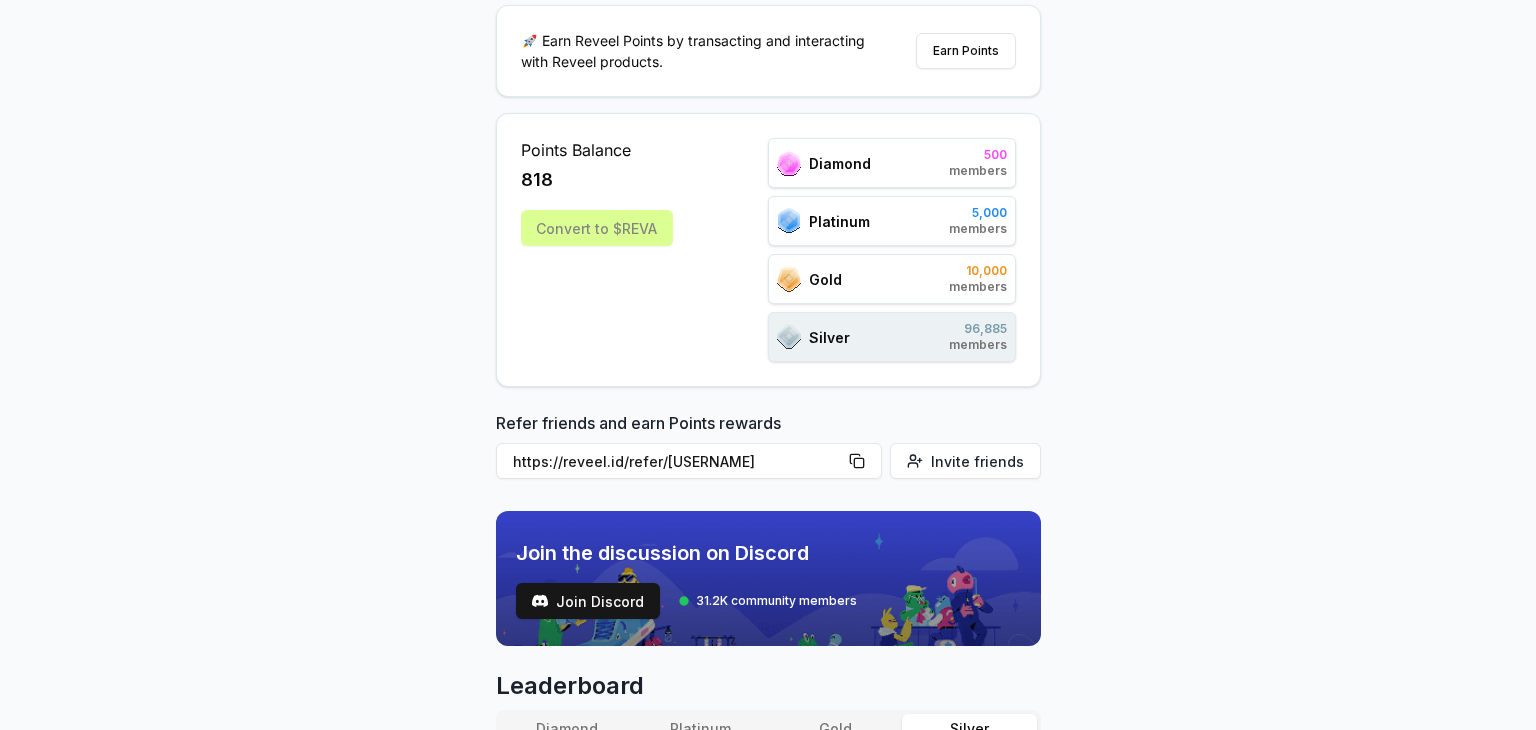 click on "Diamond 500 members" at bounding box center (892, 163) 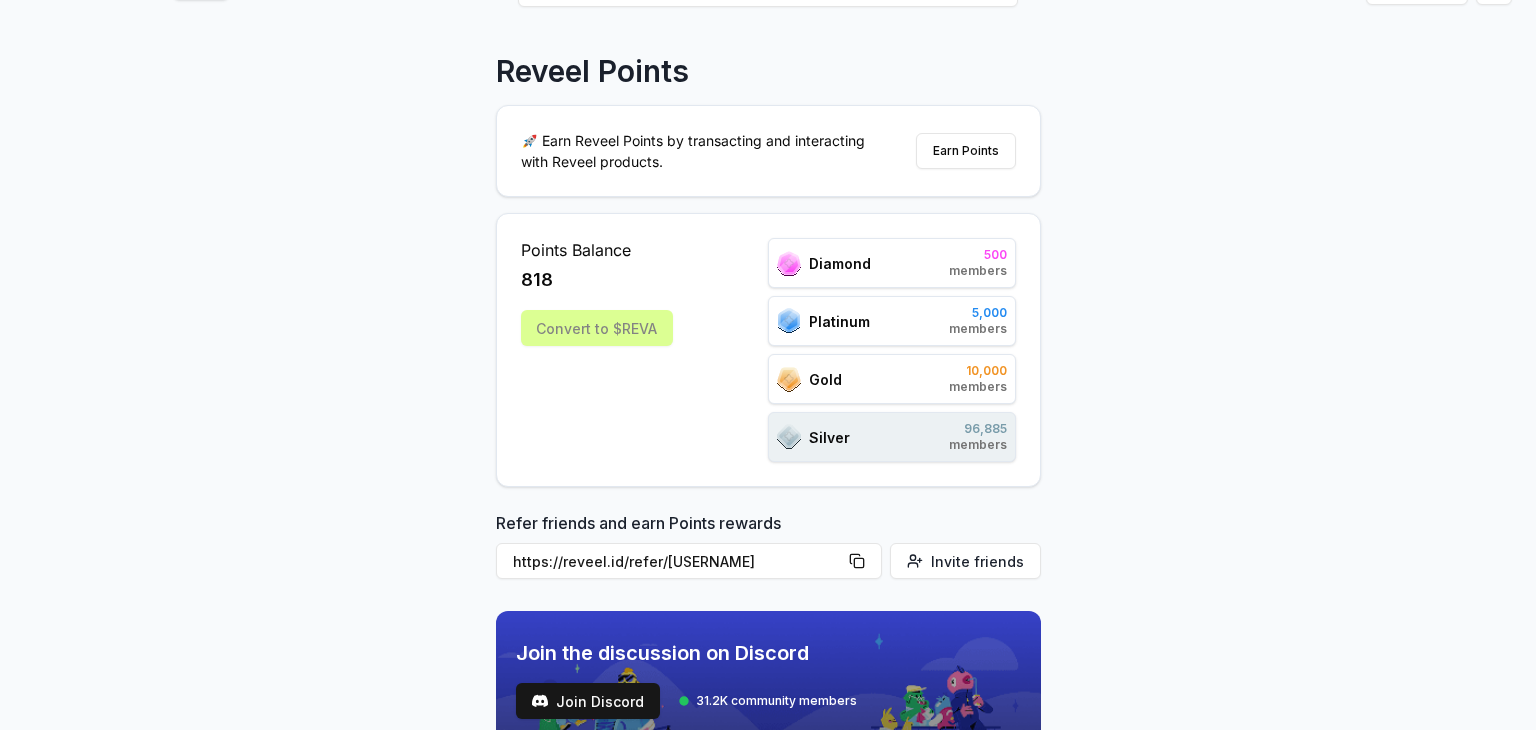 scroll, scrollTop: 500, scrollLeft: 0, axis: vertical 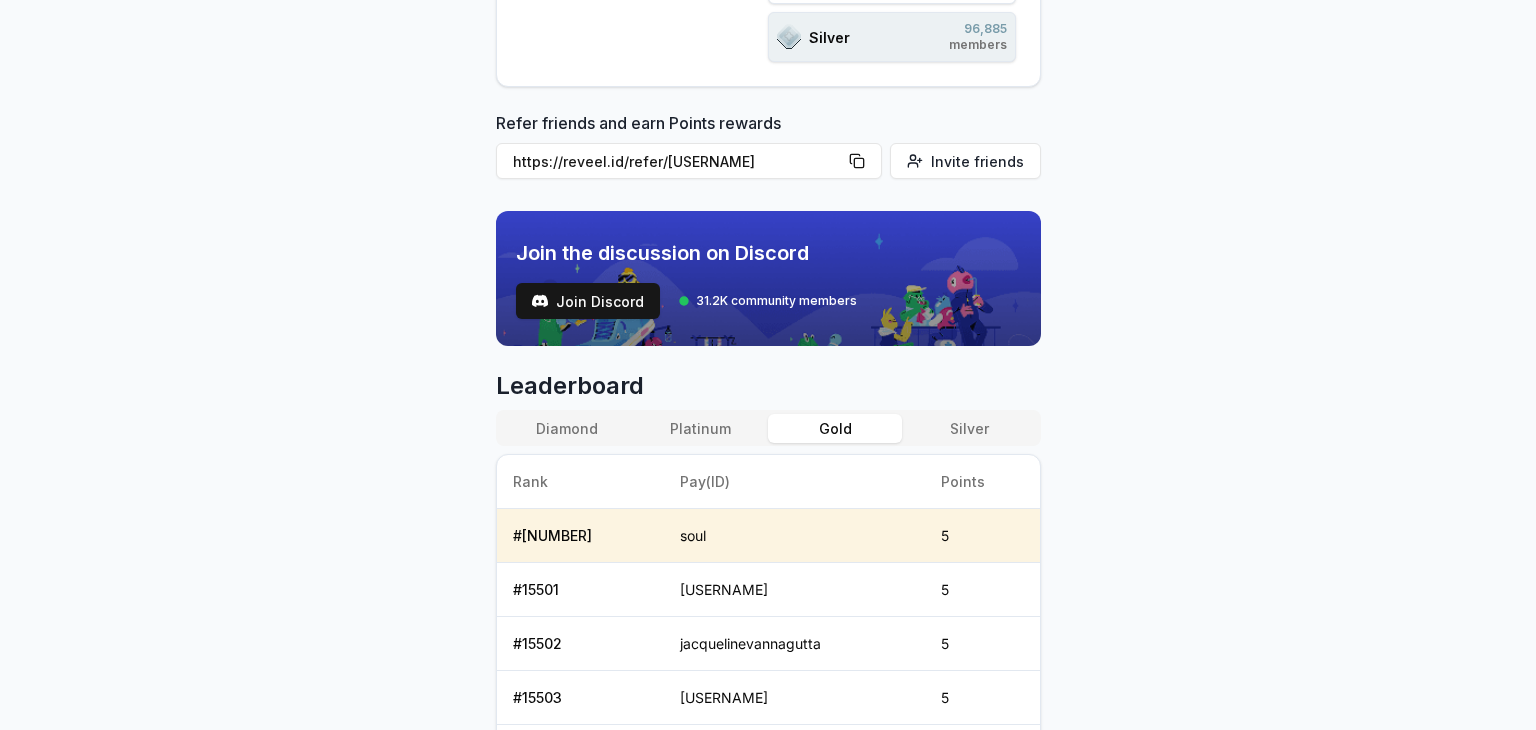 click on "Gold" at bounding box center [835, 428] 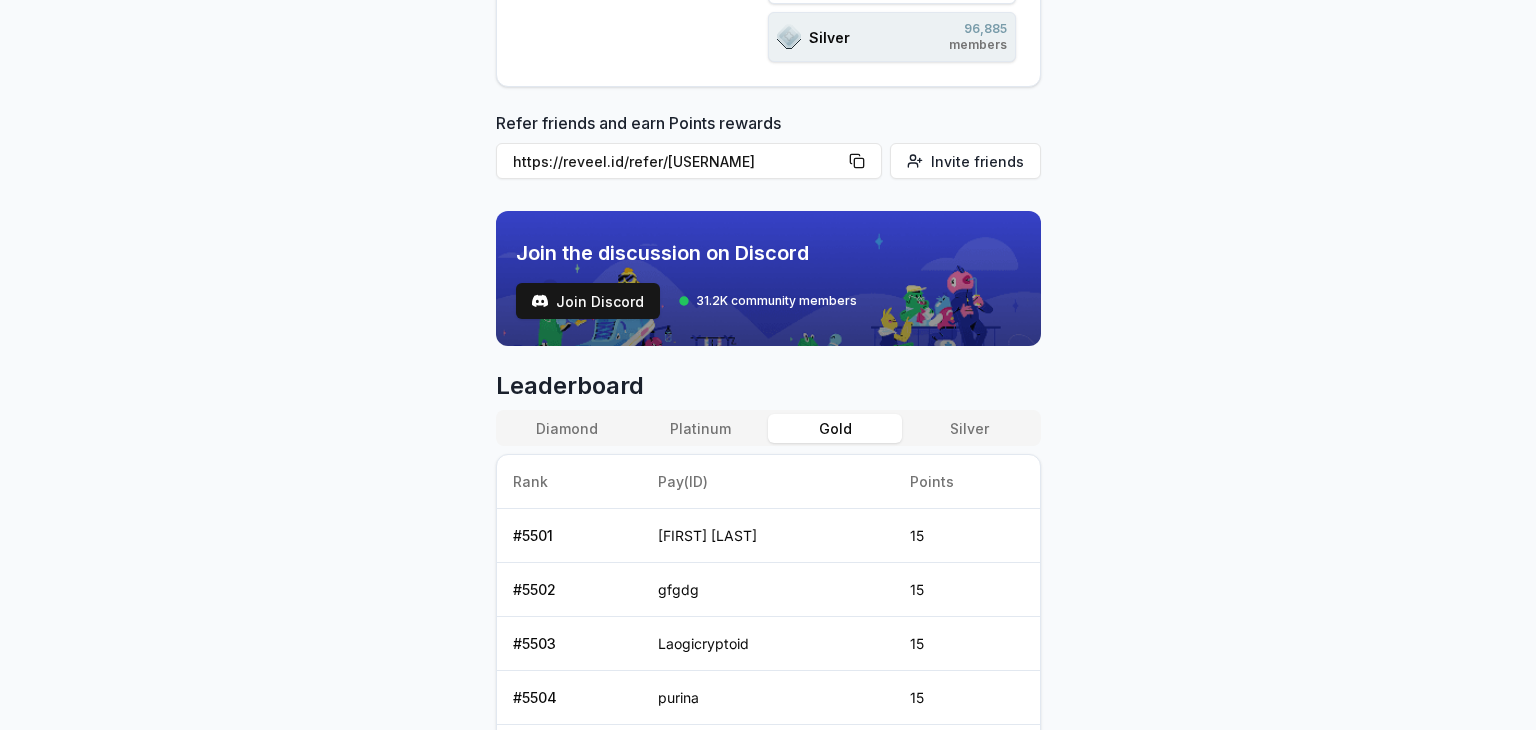 click on "Silver" at bounding box center (969, 428) 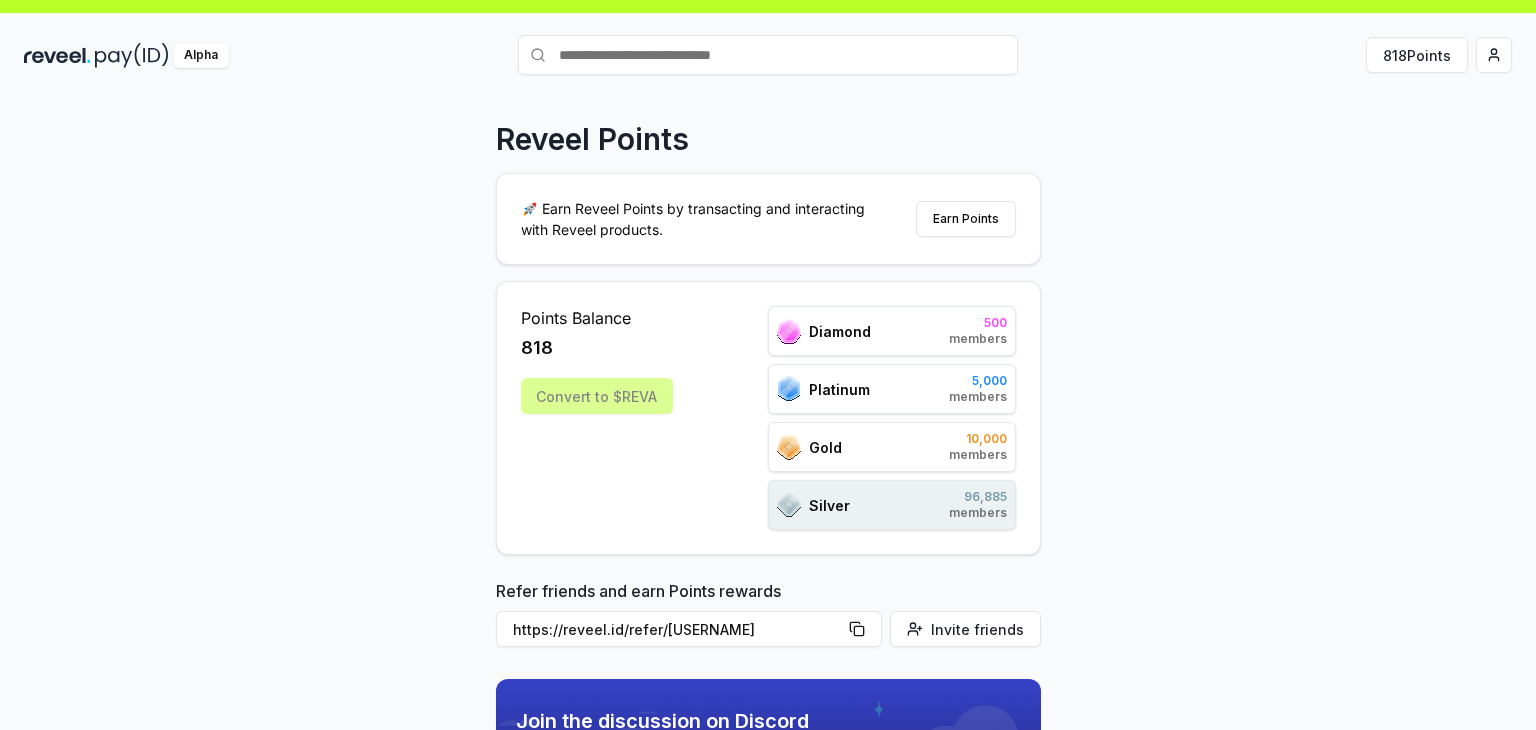 scroll, scrollTop: 0, scrollLeft: 0, axis: both 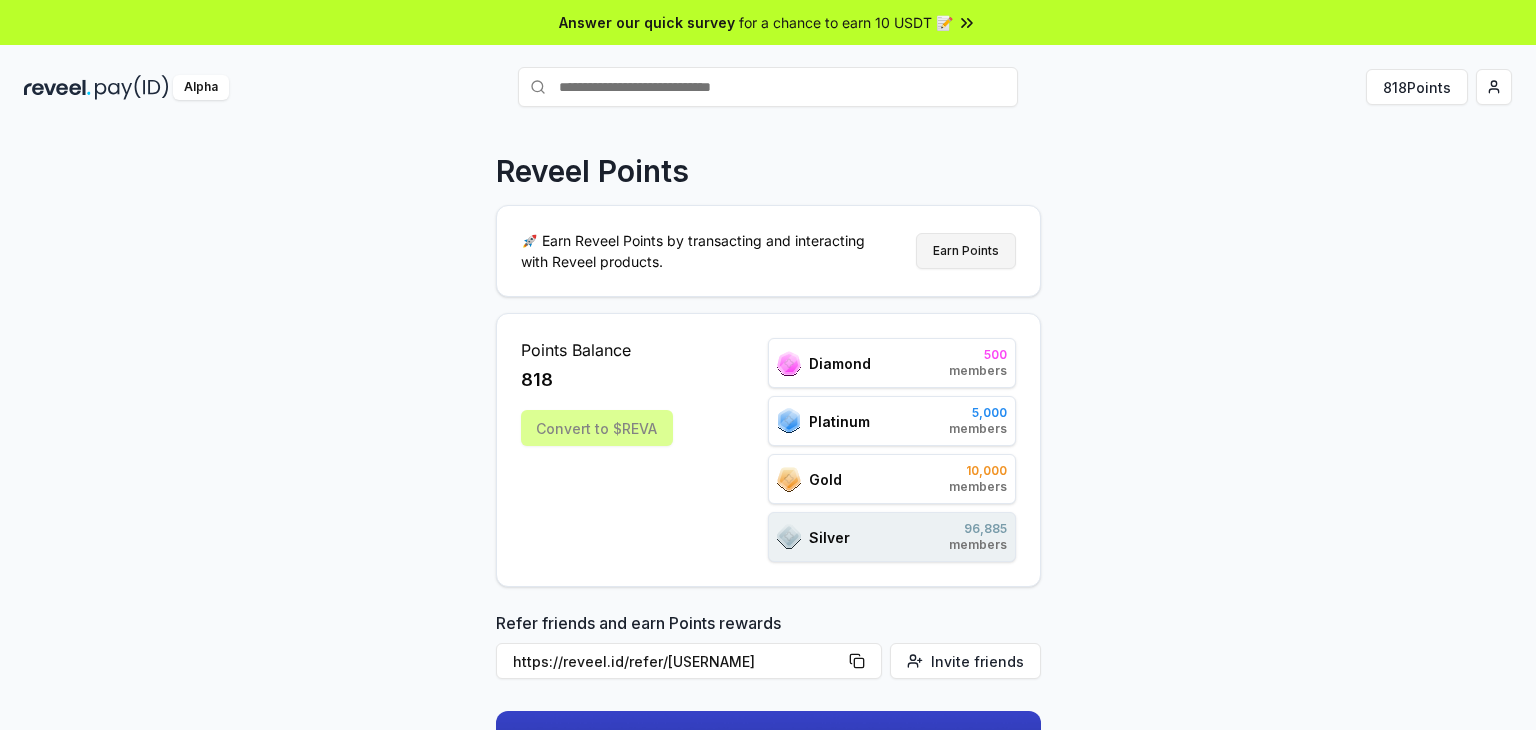 click on "Earn Points" at bounding box center (966, 251) 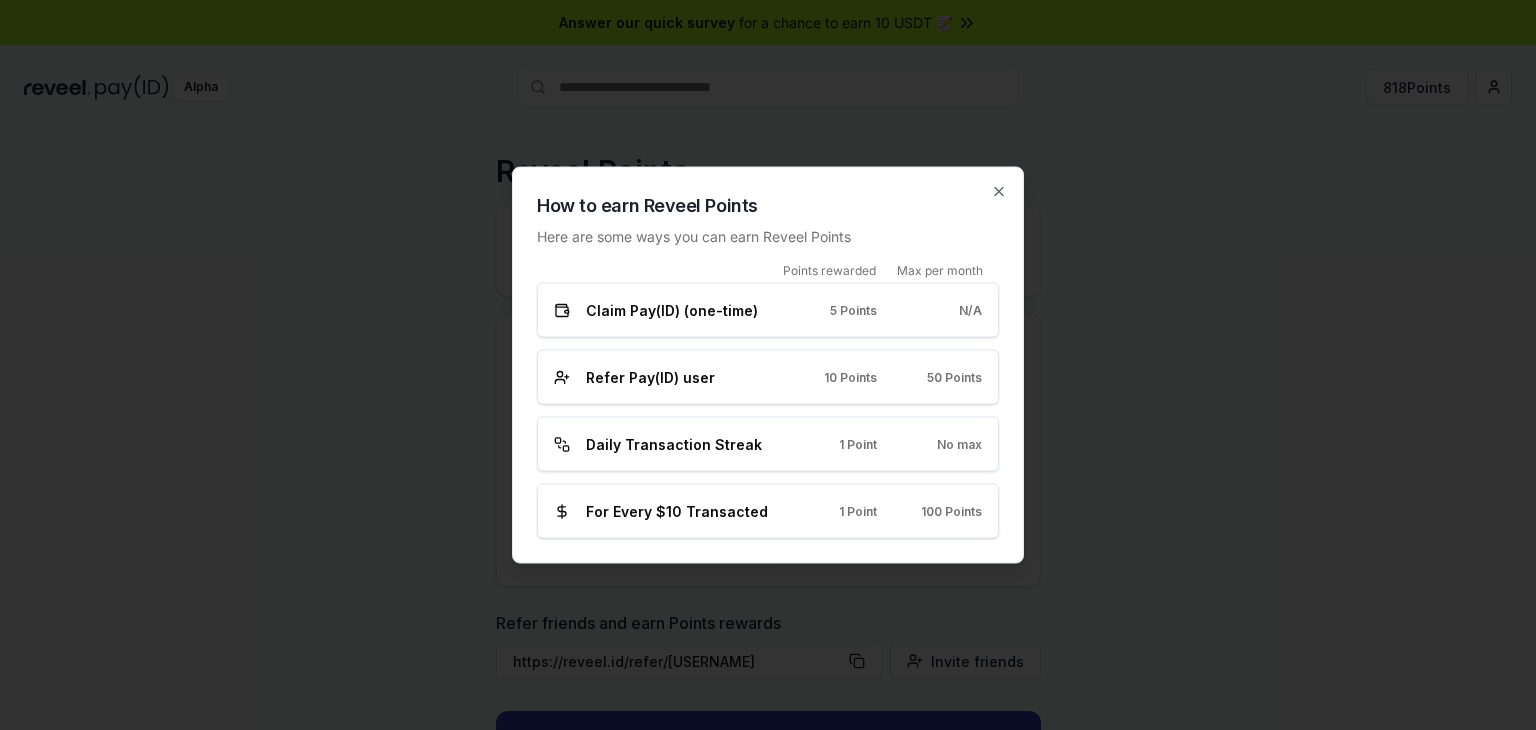click on "Claim Pay(ID) (one-time) 5 Points N/A" at bounding box center (768, 310) 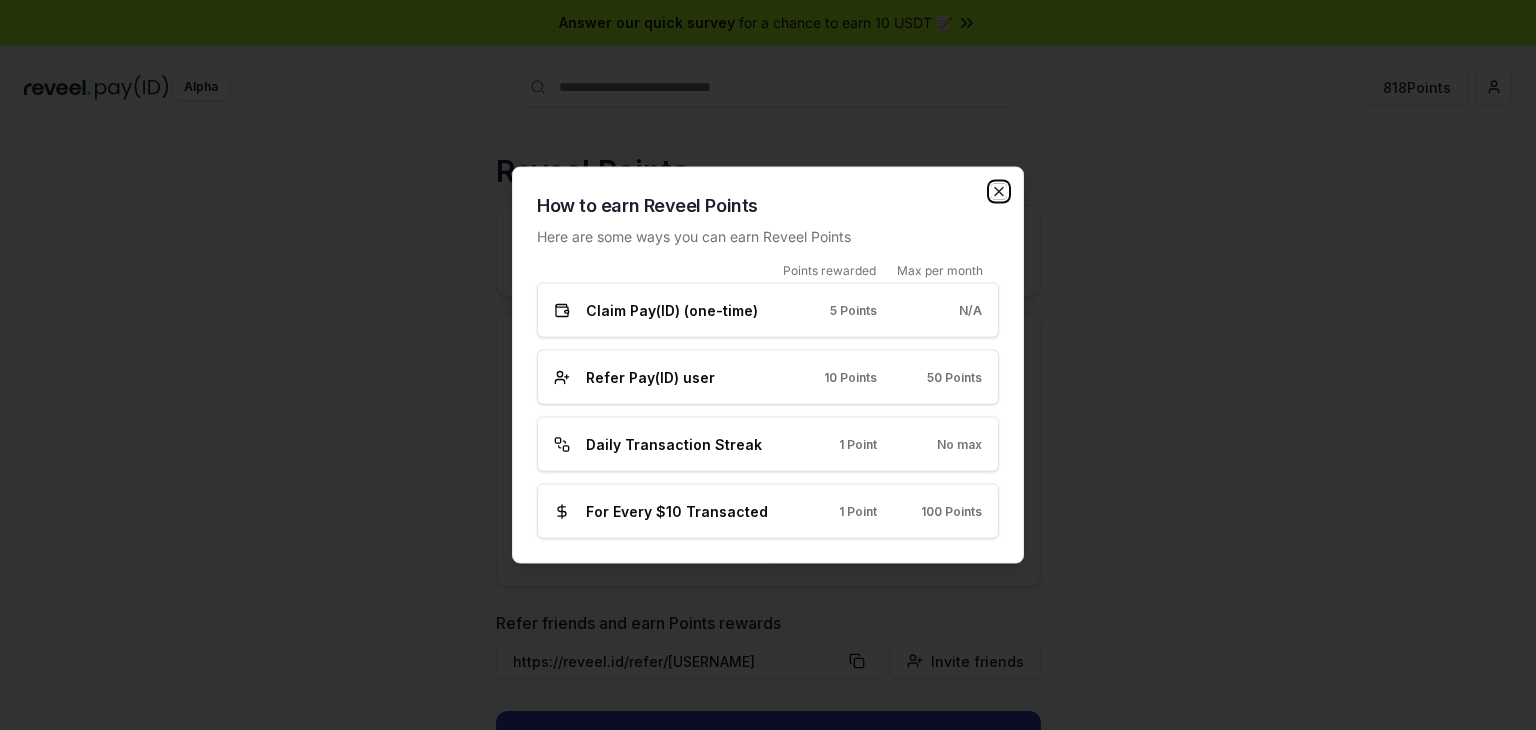 click 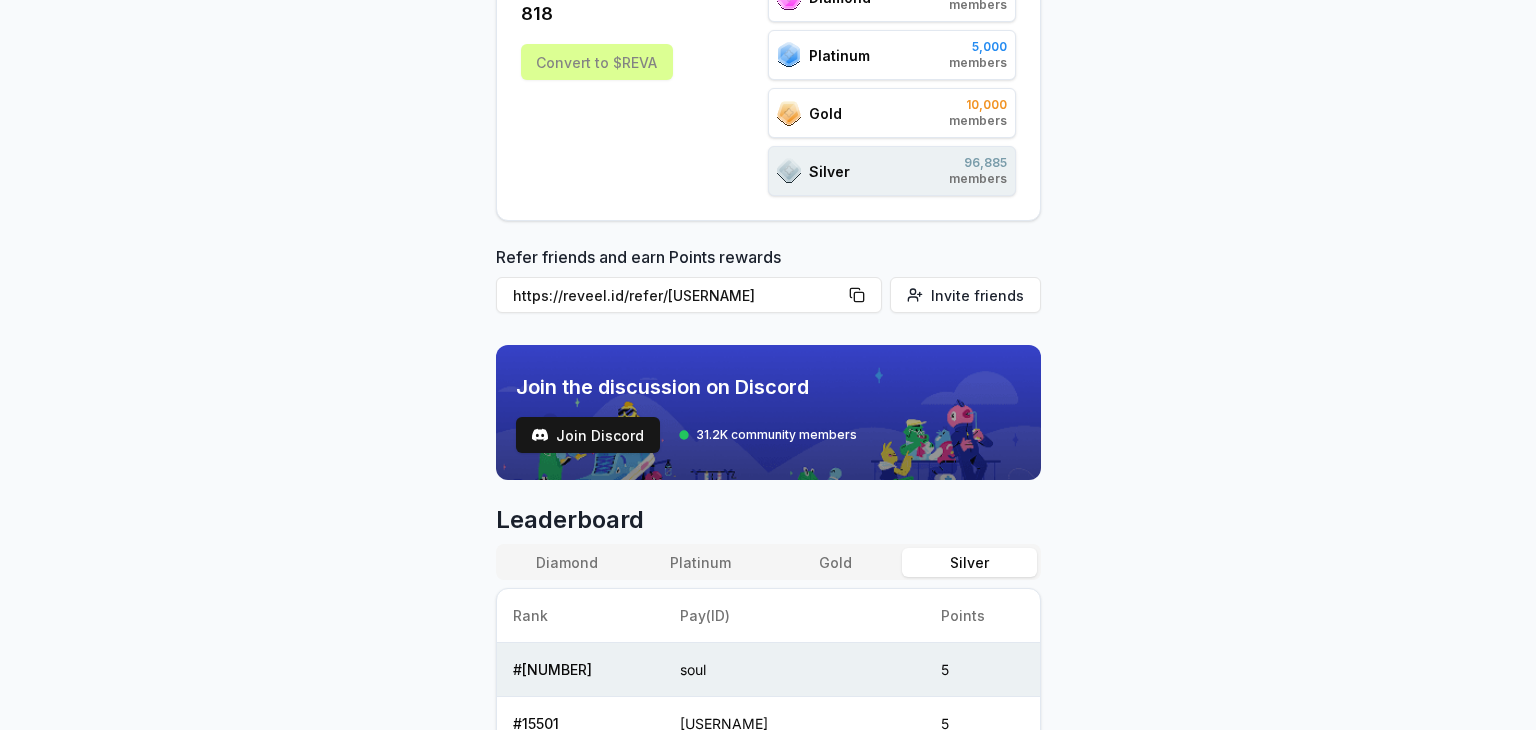 scroll, scrollTop: 400, scrollLeft: 0, axis: vertical 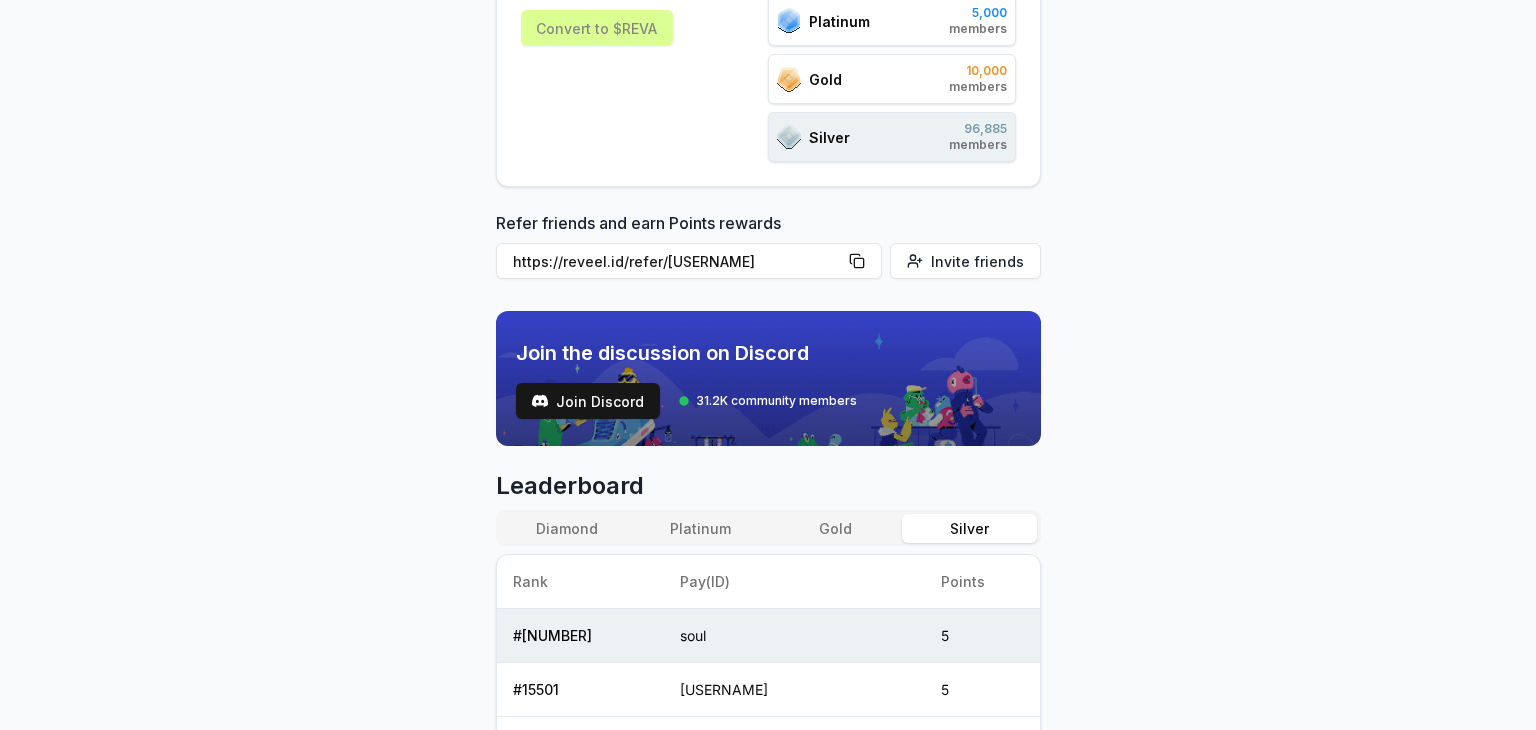 click on "Diamond" at bounding box center (567, 528) 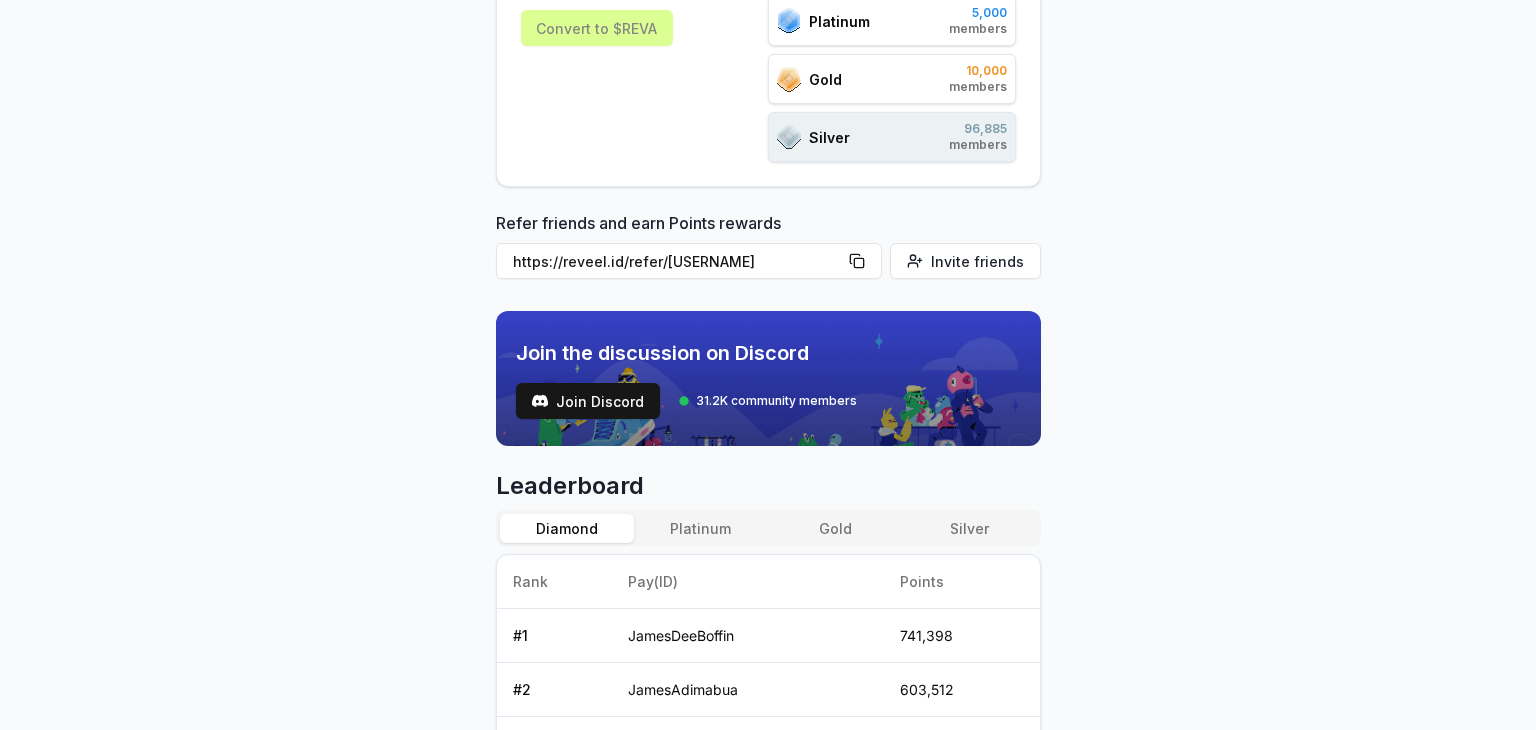 click on "Platinum" at bounding box center [701, 528] 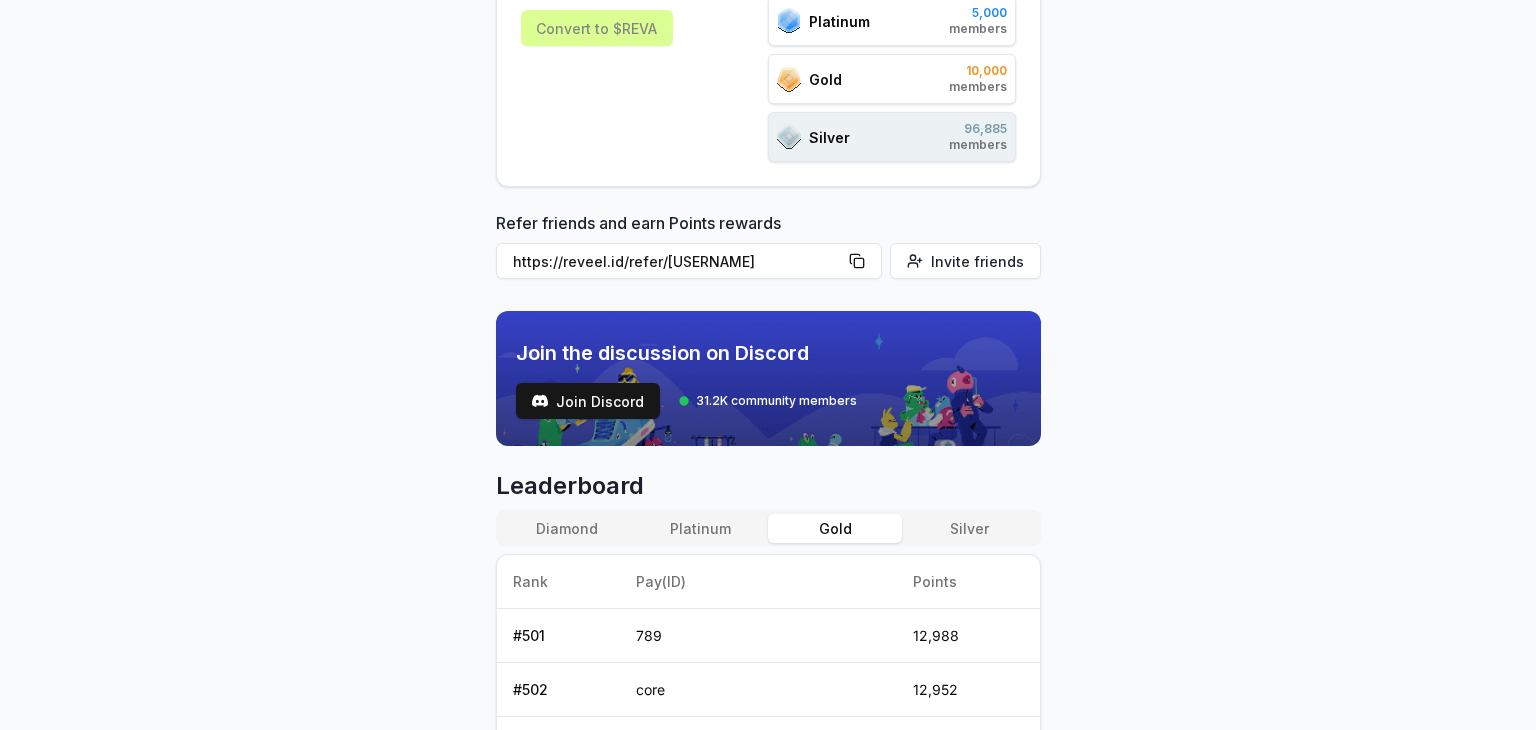 click on "Gold" at bounding box center [835, 528] 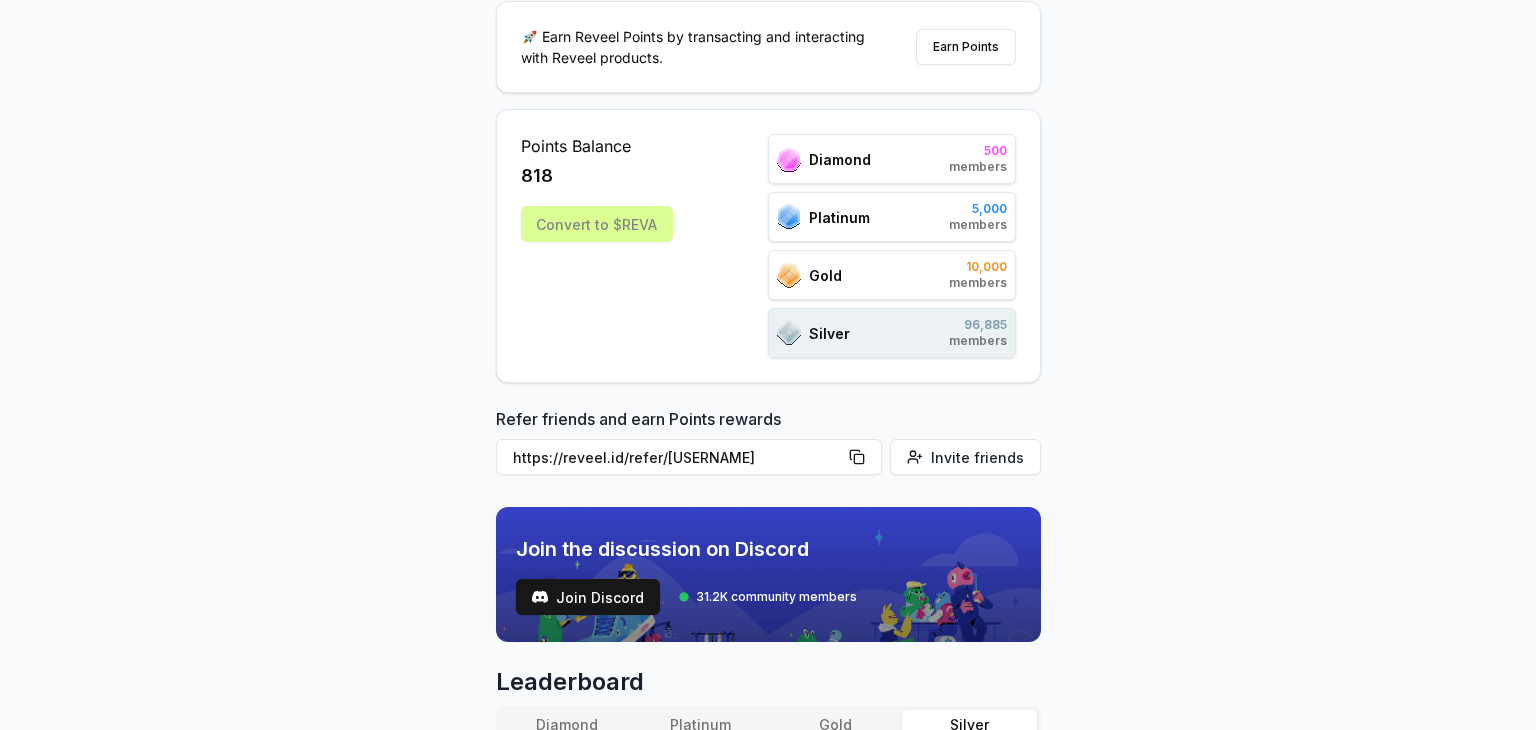 scroll, scrollTop: 0, scrollLeft: 0, axis: both 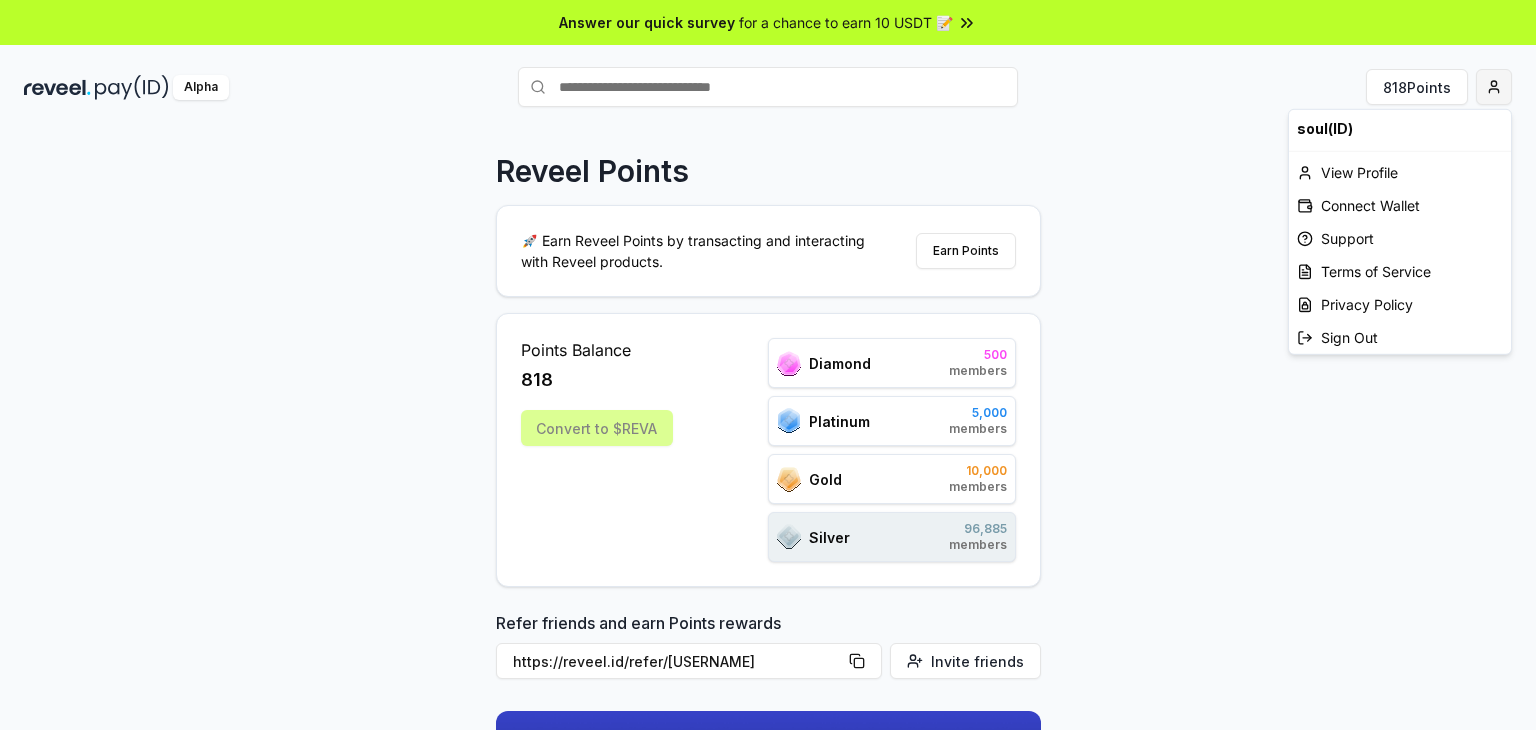 click on "Answer our quick survey for a chance to earn 10 USDT 📝 Alpha   818  Points Reveel Points  🚀 Earn Reveel Points by transacting and interacting with Reveel products. Earn Points Points Balance  818 Convert to $REVA Diamond 500 members Platinum 5,000 members Gold 10,000 members Silver 96,885 members Refer friends and earn Points rewards https://reveel.id/refer/soul Invite friends Join the discussion on Discord Join Discord     31.2K community members Leaderboard Diamond Platinum Gold Silver Rank Pay(ID) Points # 77754 soul 5 # 15501 evangeline 5 # 15502 jacquelinevannagutta 5 # 15503 apodacamacarthur 5 # 15504 penleyriecksiddharthasandy 5 # 15505 sabatino 5 # 15506 jolinekaseycarlota 5 # 15507 papasaxltomyermin 5 # 15508 charleegundamannomorina 5 # 15509 suttlelawlerrodd 5 # 15510 lv 5 Previous 1 2 3 4 5 More pages 9689 Next soul(ID)   View Profile   Connect Wallet   Support   Terms of Service   Privacy Policy   Sign Out" at bounding box center [768, 365] 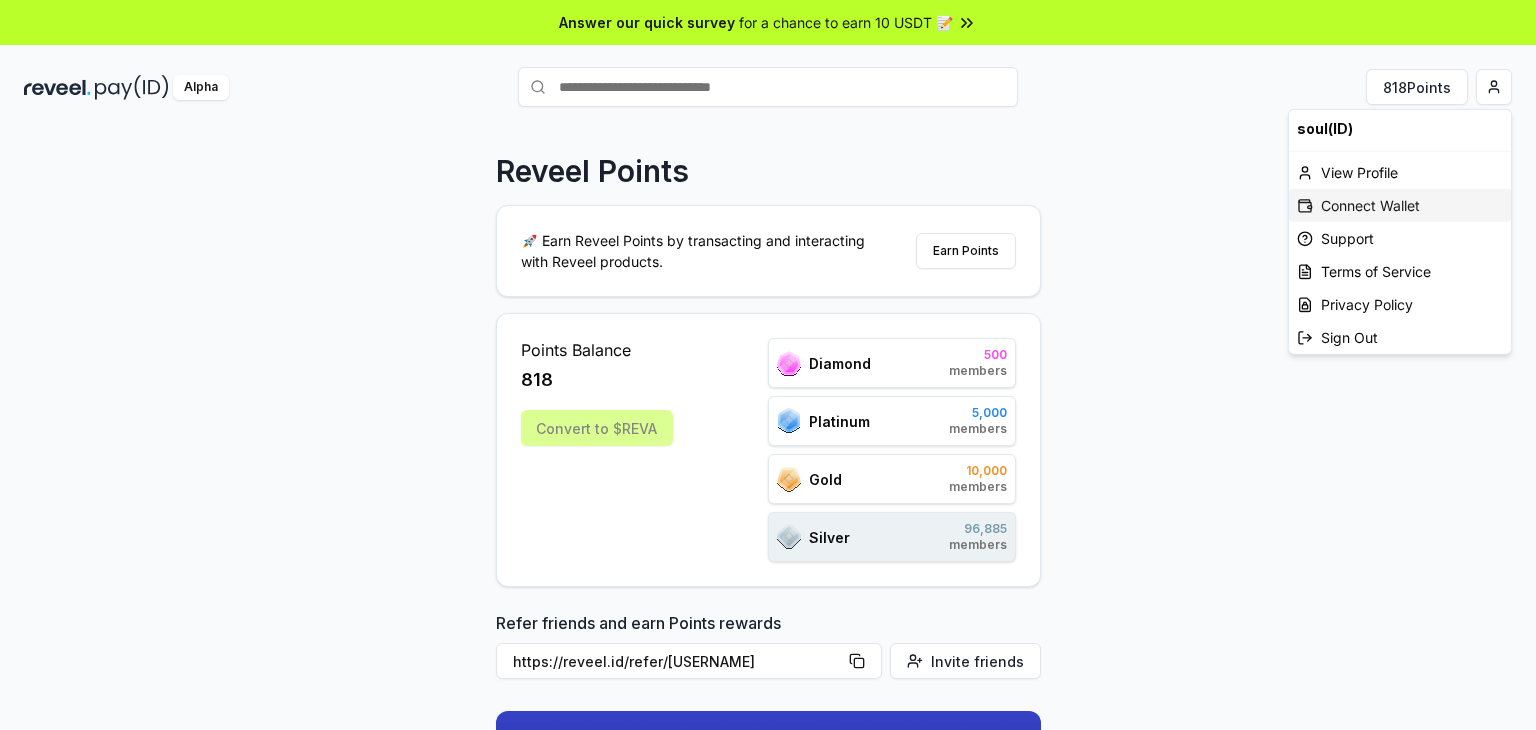 click on "Connect Wallet" at bounding box center (1400, 205) 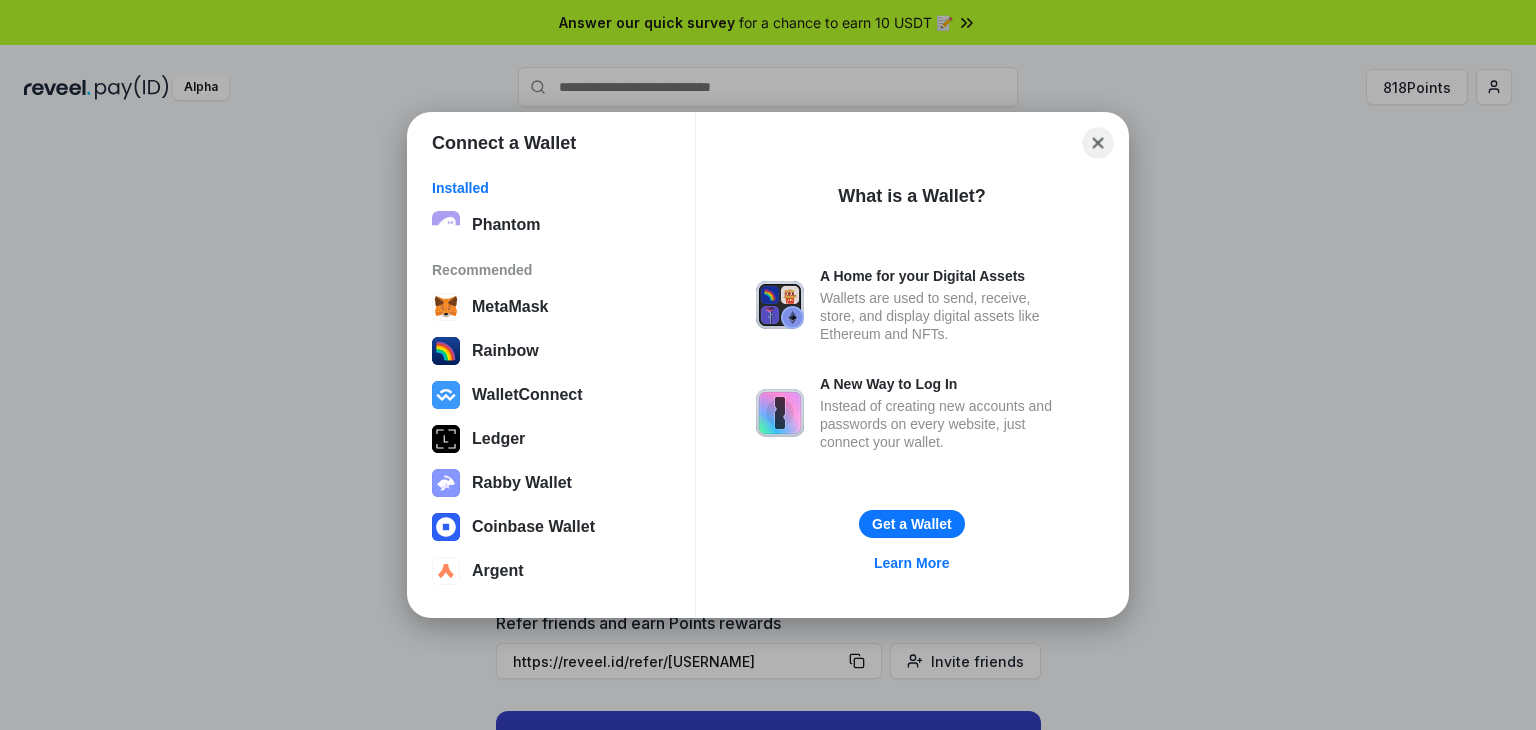 click on "Close" at bounding box center [1098, 143] 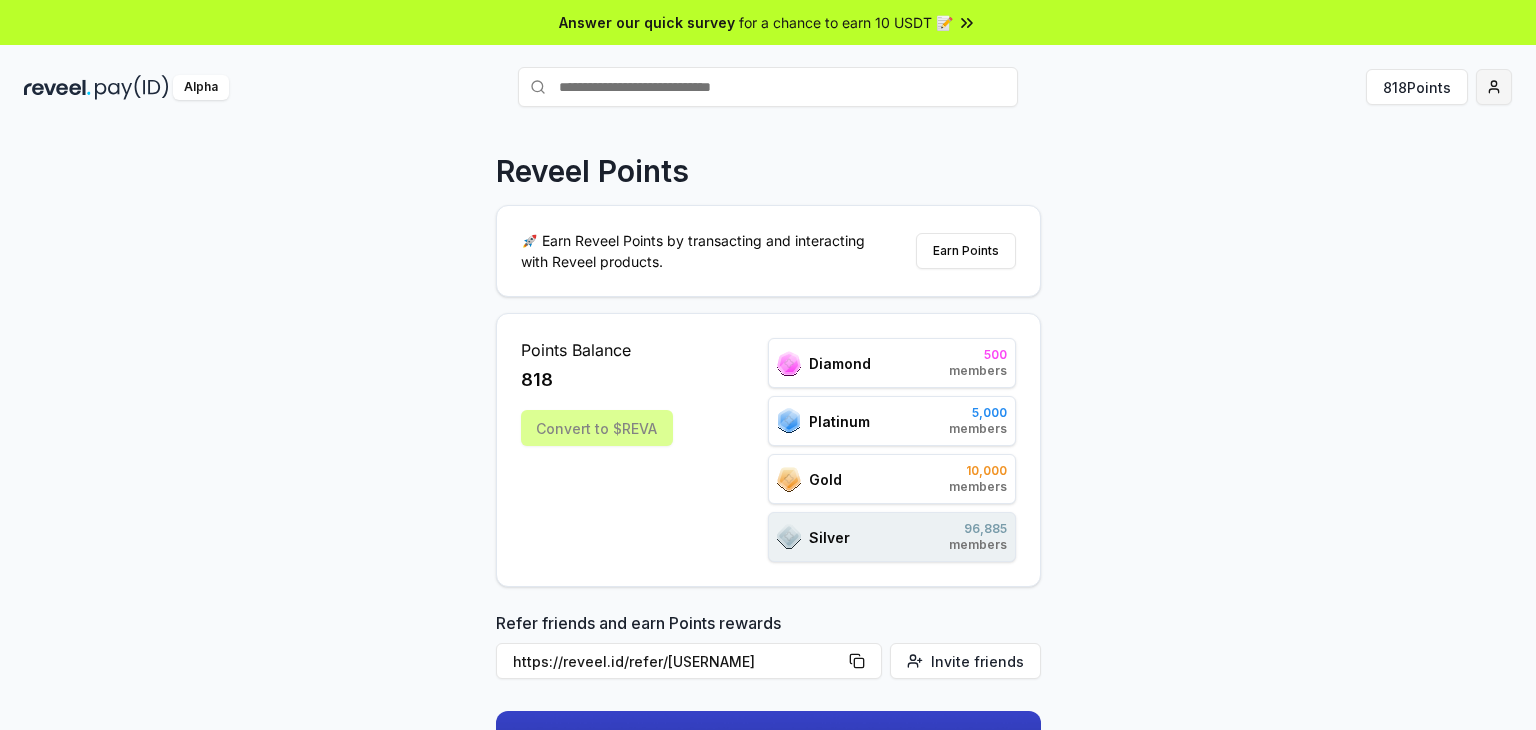 click on "Answer our quick survey for a chance to earn 10 USDT 📝 Alpha   818  Points Reveel Points  🚀 Earn Reveel Points by transacting and interacting with Reveel products. Earn Points Points Balance  818 Convert to $REVA Diamond 500 members Platinum 5,000 members Gold 10,000 members Silver 96,885 members Refer friends and earn Points rewards https://reveel.id/refer/soul Invite friends Join the discussion on Discord Join Discord     31.2K community members Leaderboard Diamond Platinum Gold Silver Rank Pay(ID) Points # 77754 soul 5 # 15501 evangeline 5 # 15502 jacquelinevannagutta 5 # 15503 apodacamacarthur 5 # 15504 penleyriecksiddharthasandy 5 # 15505 sabatino 5 # 15506 jolinekaseycarlota 5 # 15507 papasaxltomyermin 5 # 15508 charleegundamannomorina 5 # 15509 suttlelawlerrodd 5 # 15510 lv 5 Previous 1 2 3 4 5 More pages 9689 Next" at bounding box center [768, 365] 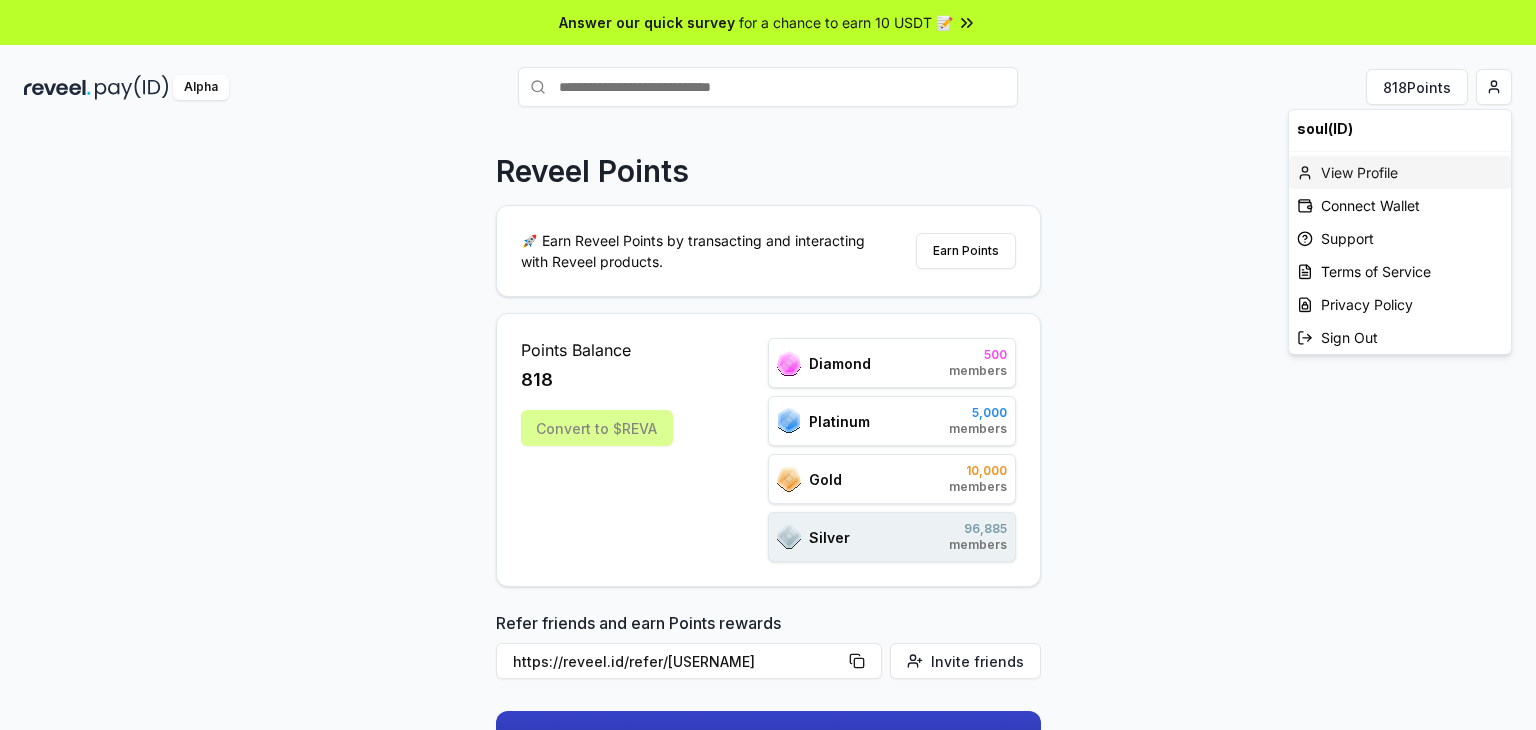 click on "View Profile" at bounding box center (1400, 172) 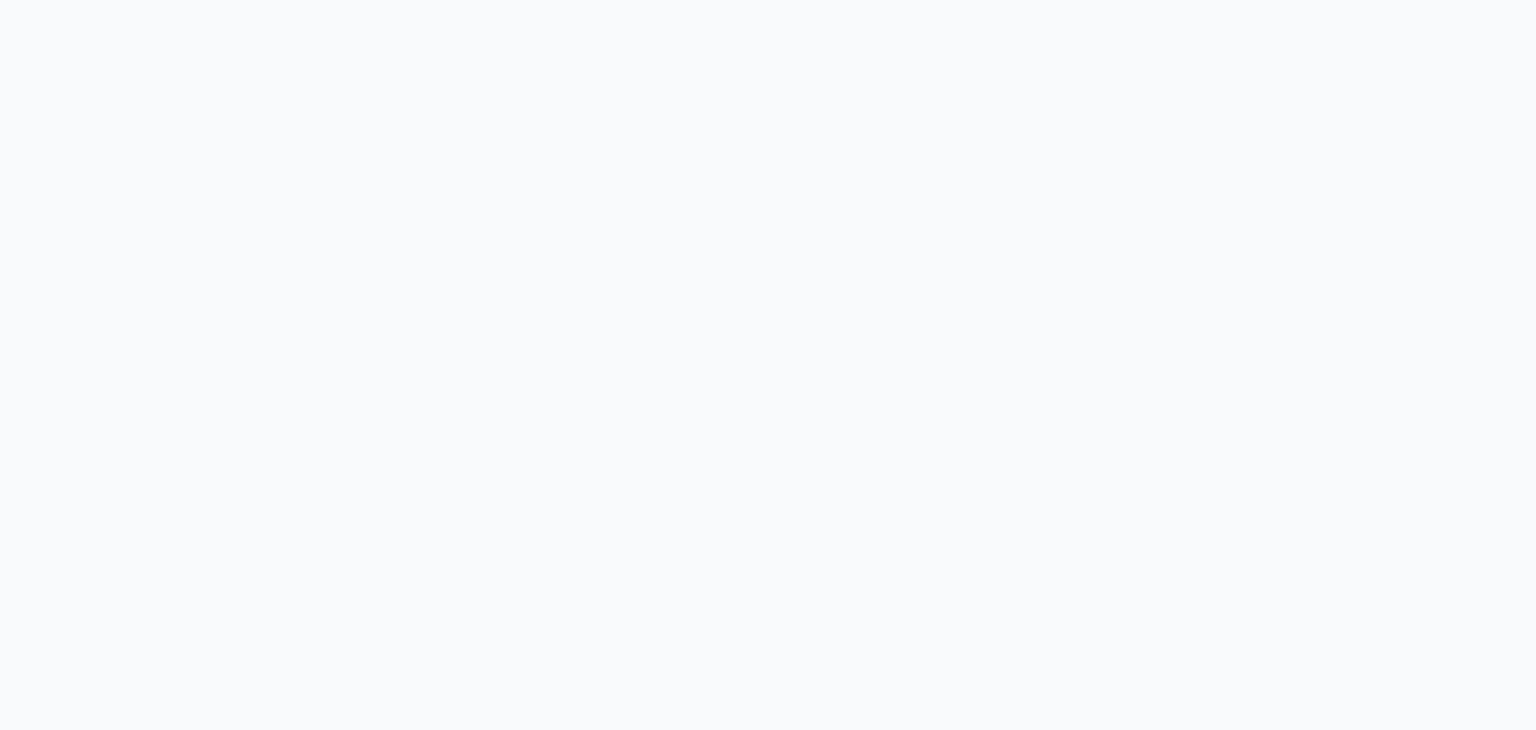 scroll, scrollTop: 0, scrollLeft: 0, axis: both 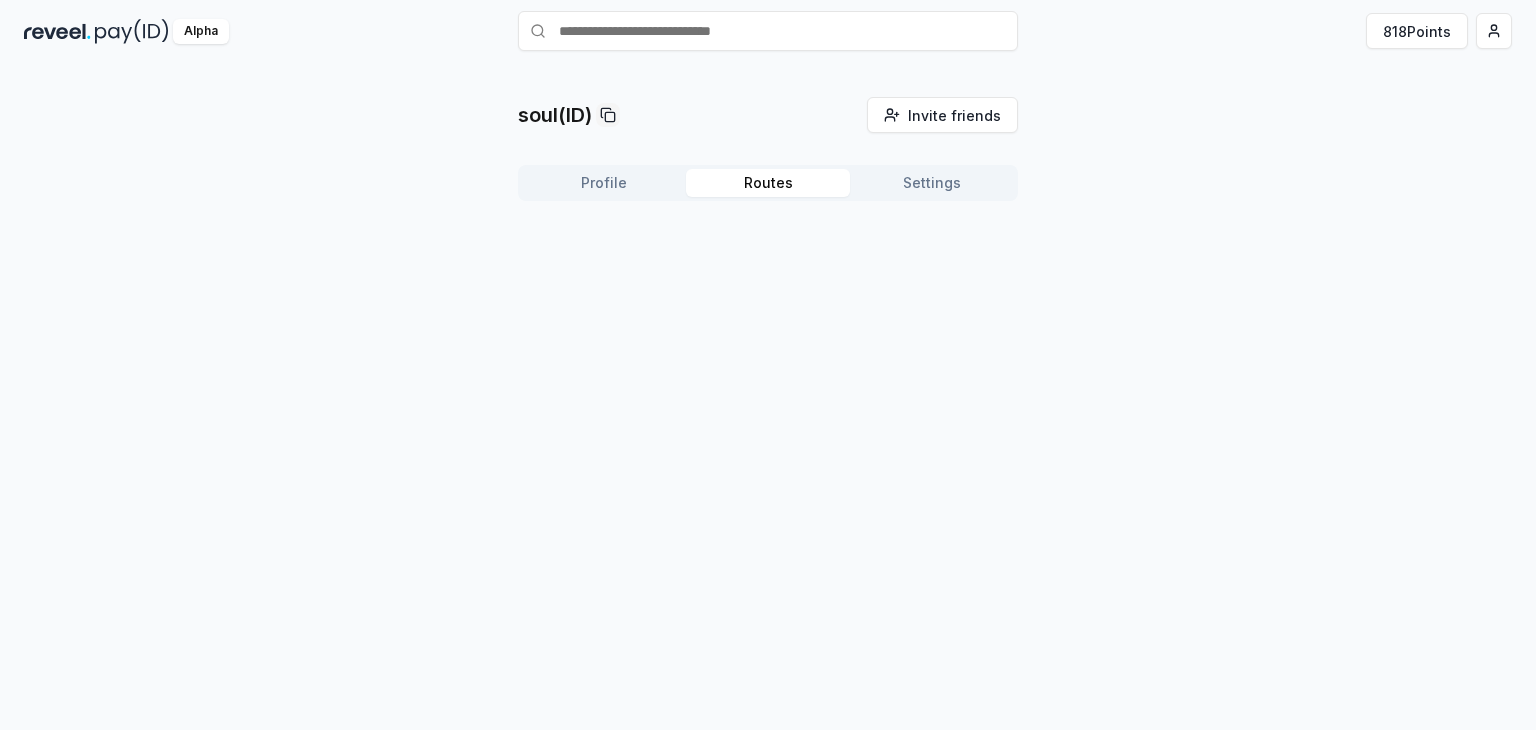 click on "Routes" at bounding box center (768, 183) 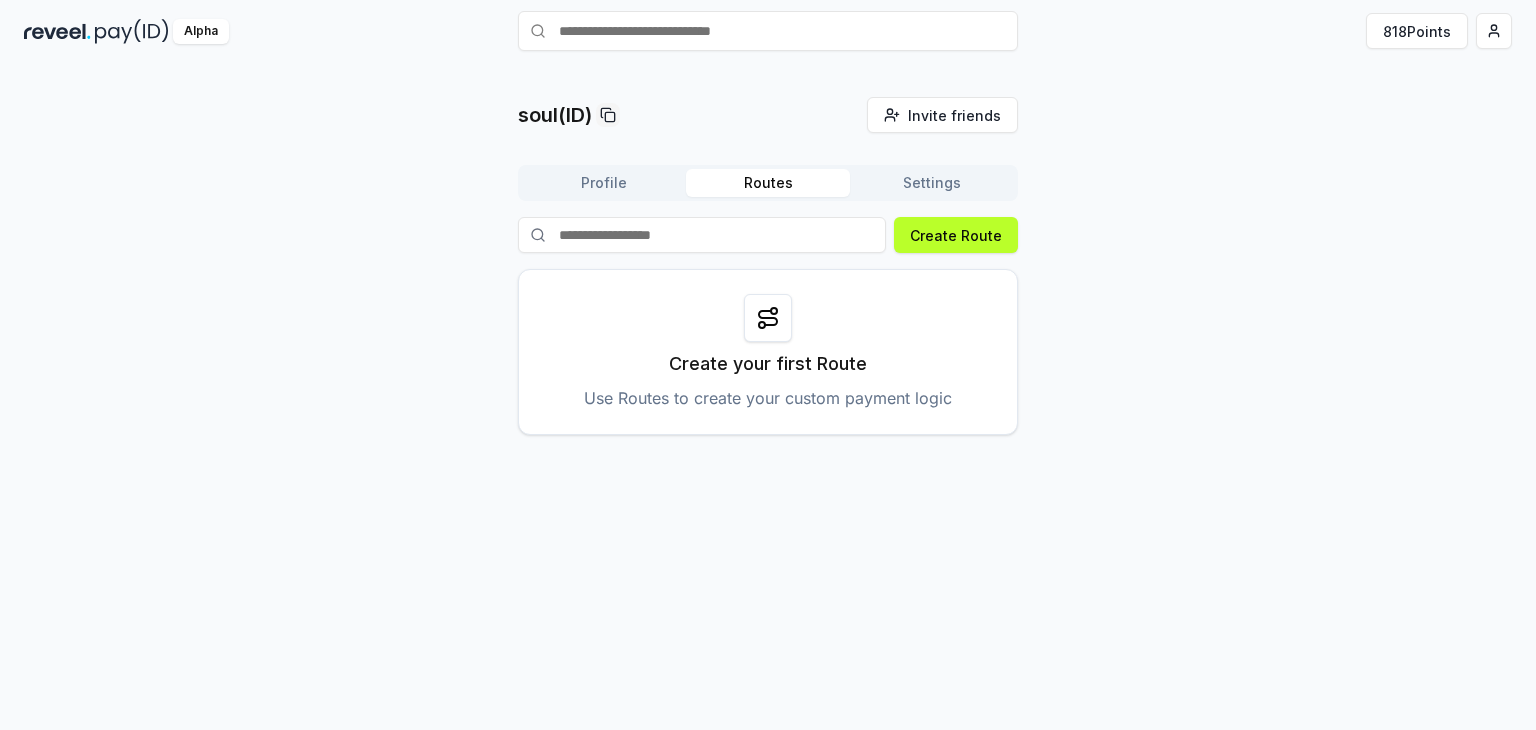 click on "Settings" at bounding box center [932, 183] 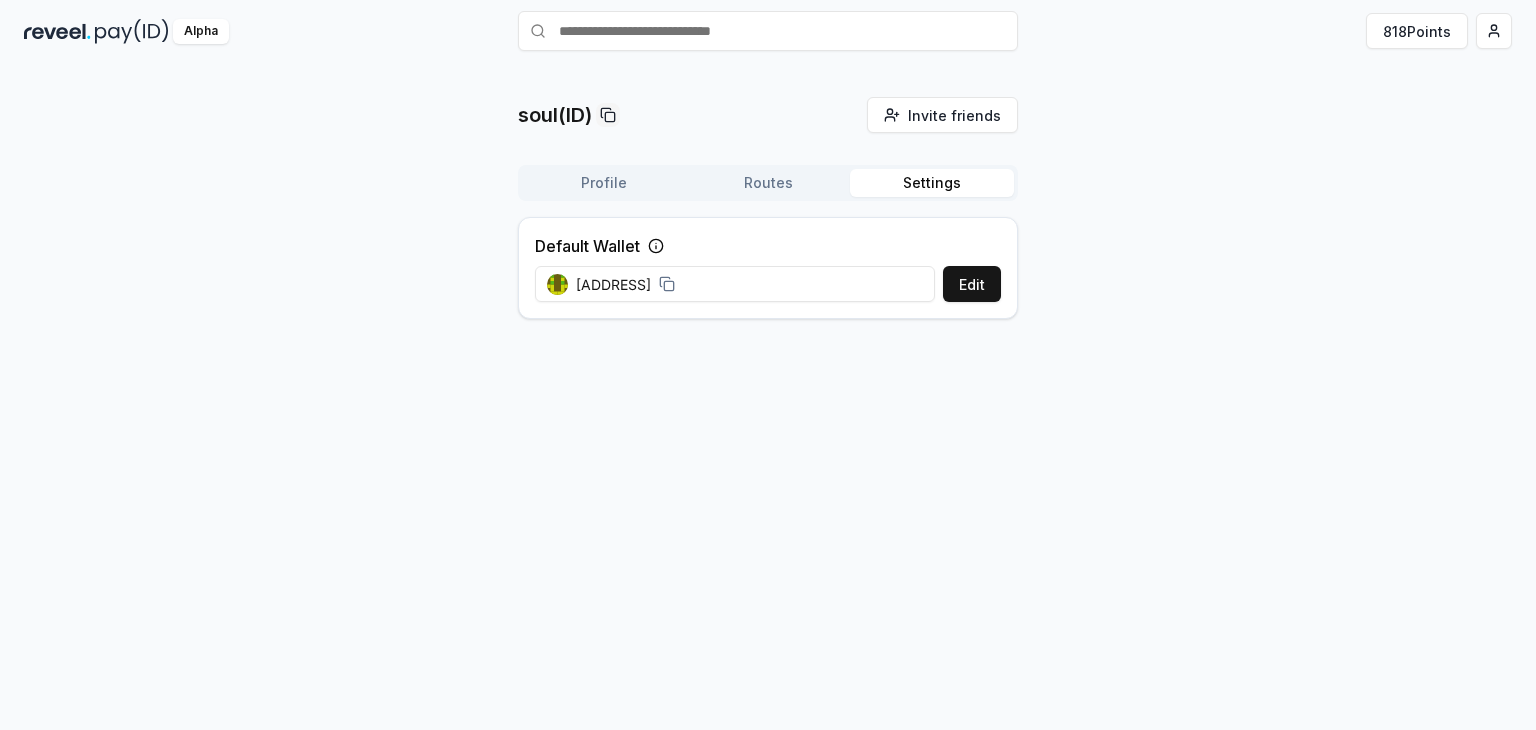 click on "Profile" at bounding box center [604, 183] 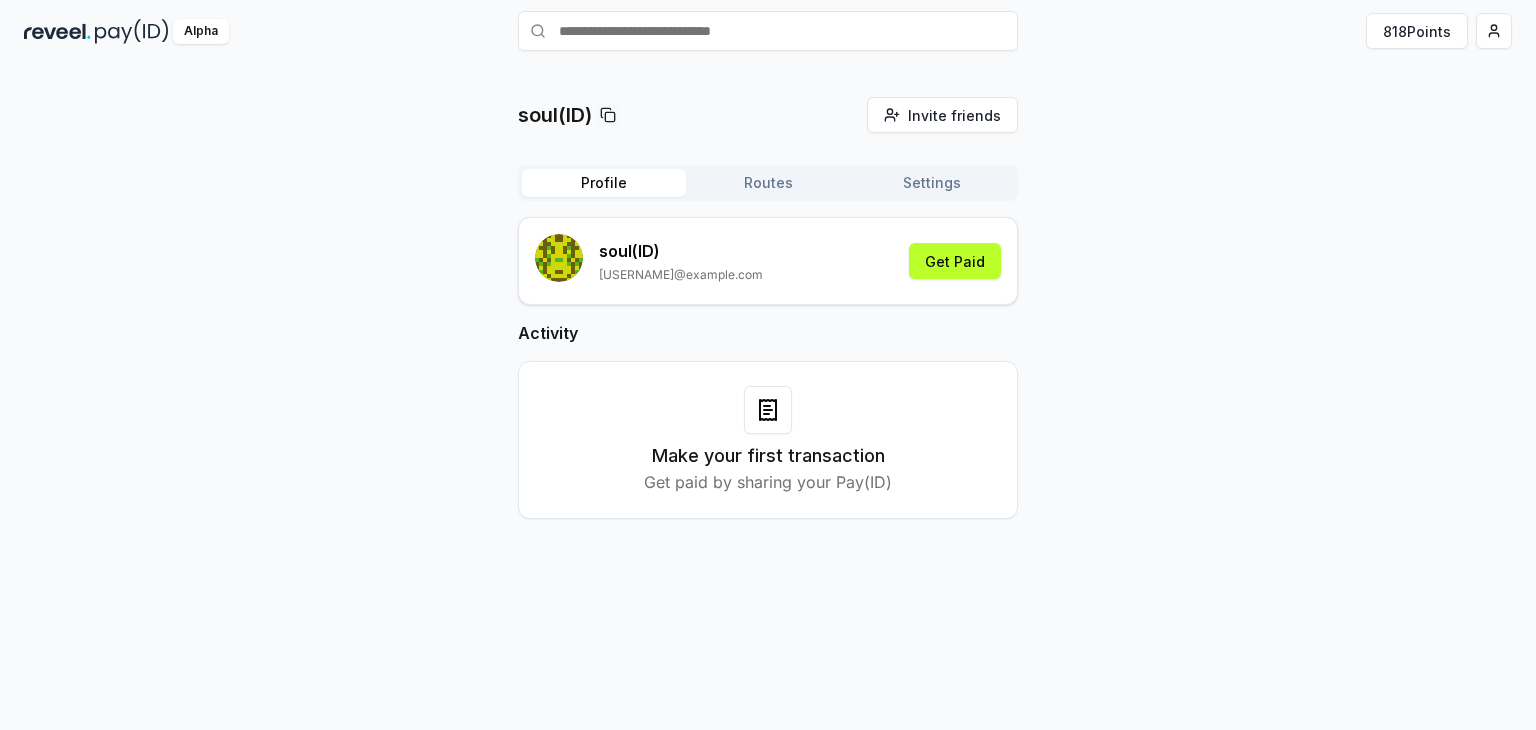 click 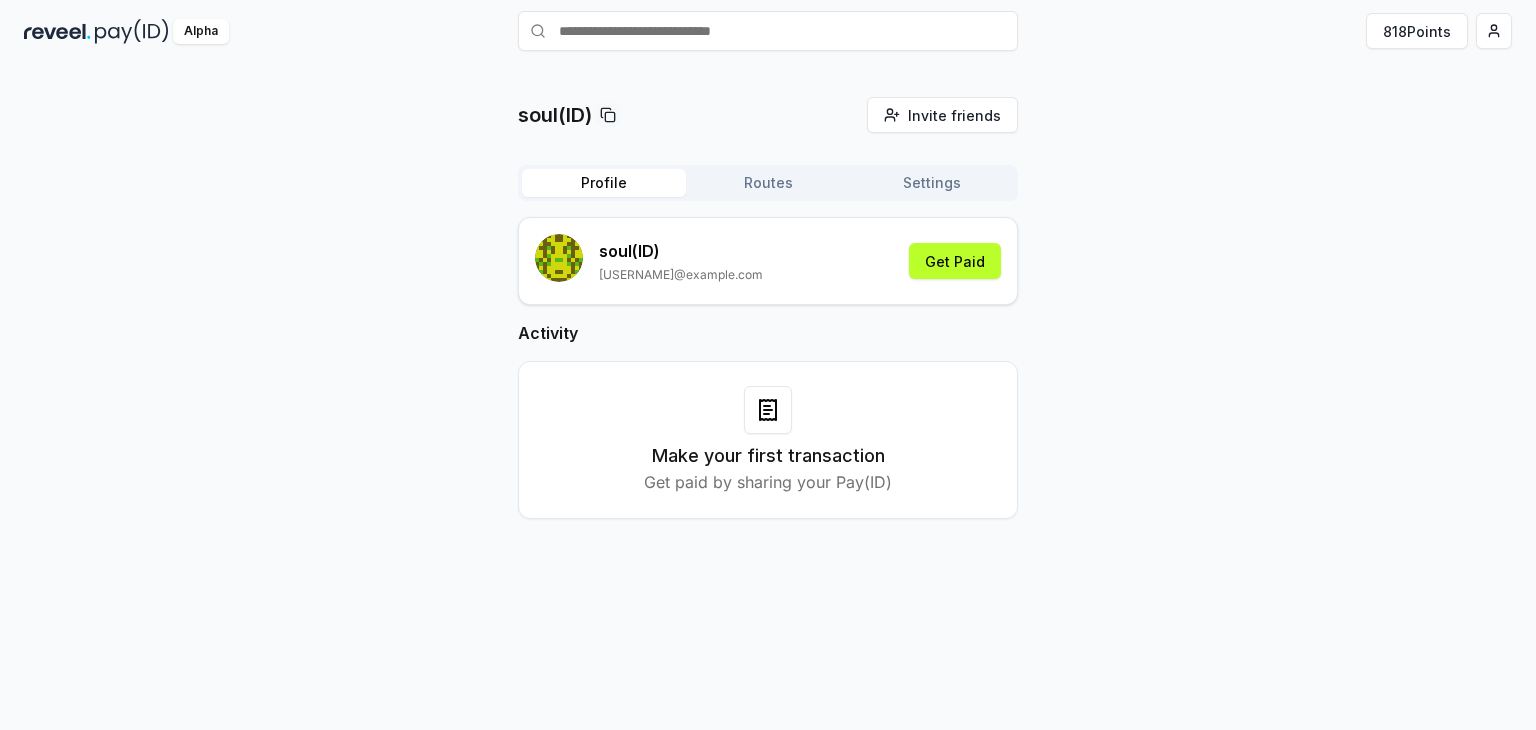 click on "Alpha" at bounding box center [201, 31] 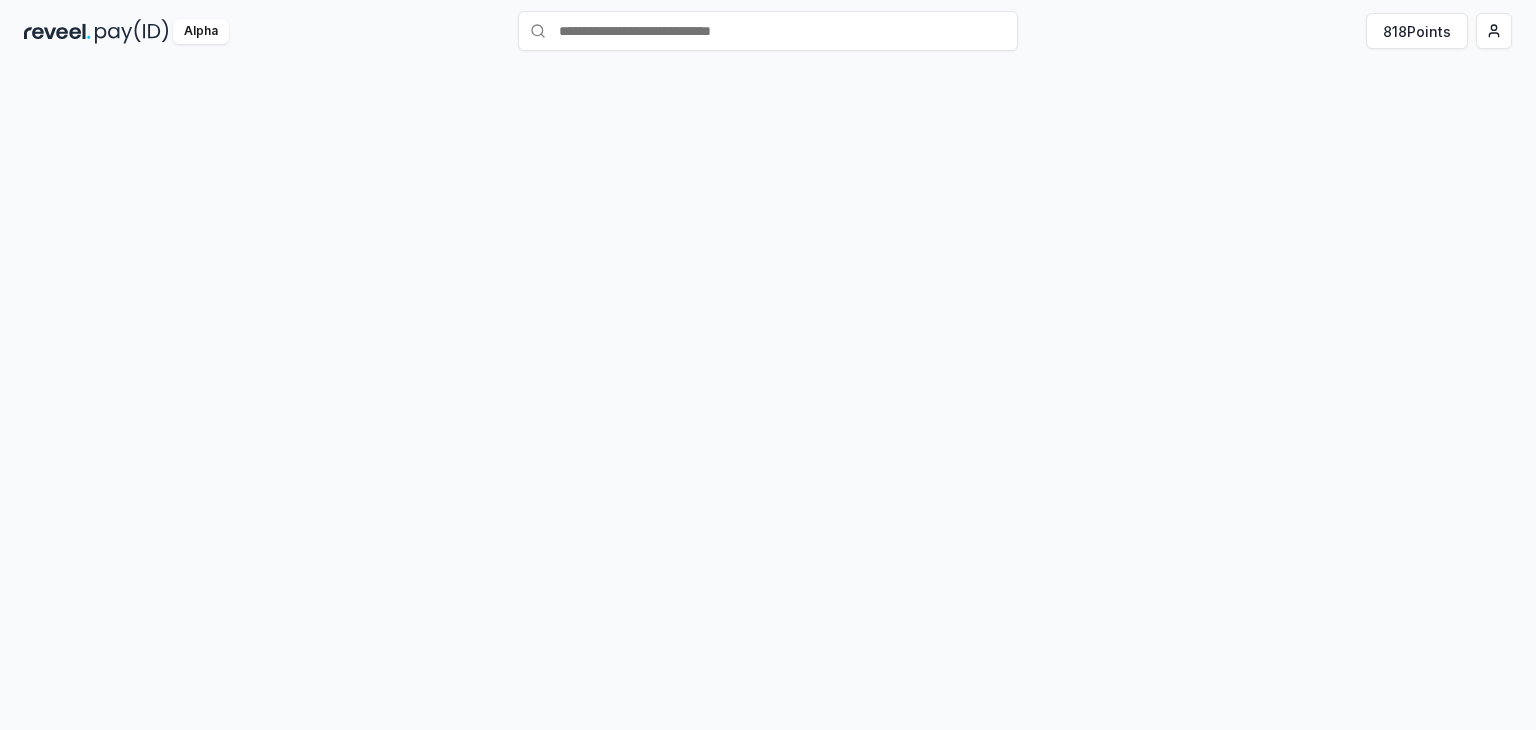 click at bounding box center (768, 31) 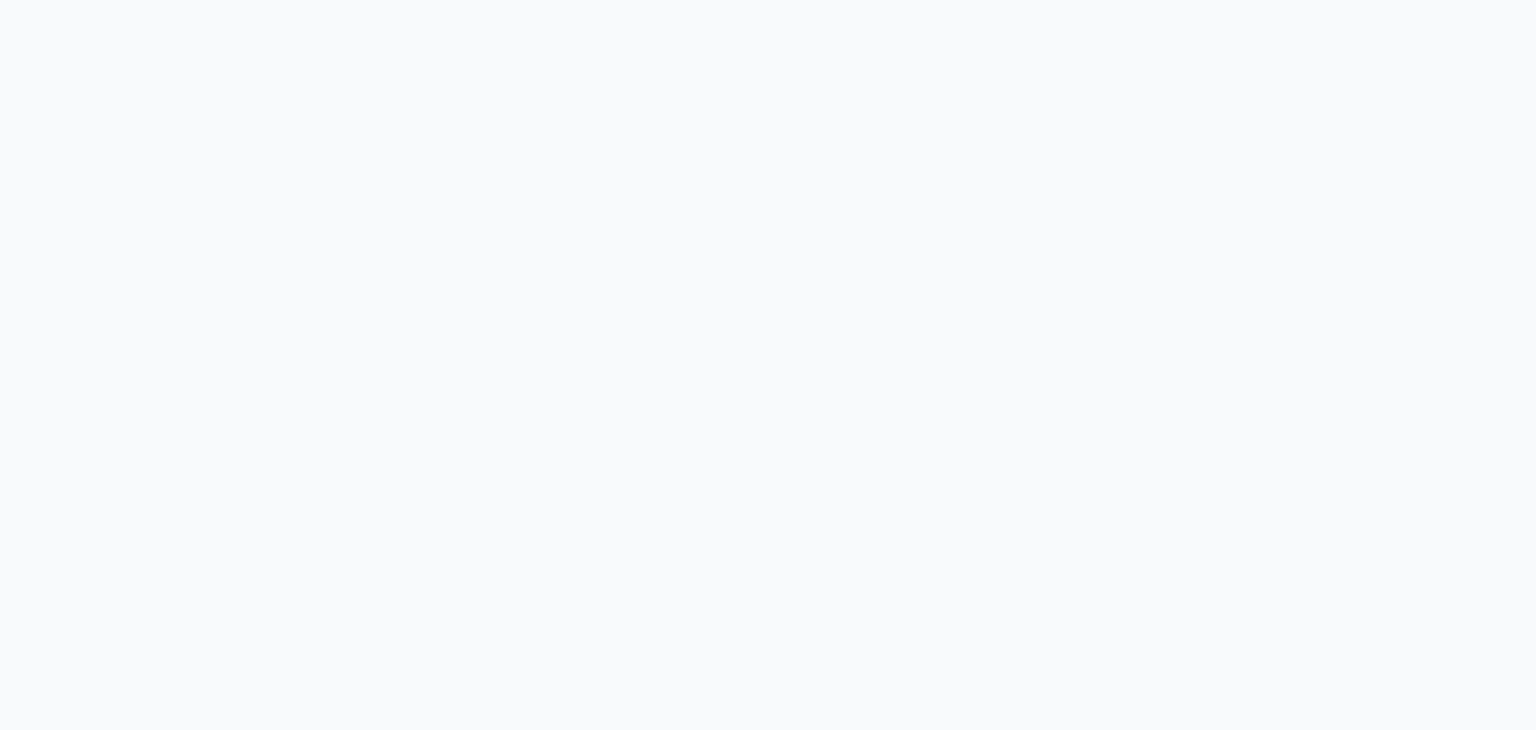 scroll, scrollTop: 0, scrollLeft: 0, axis: both 